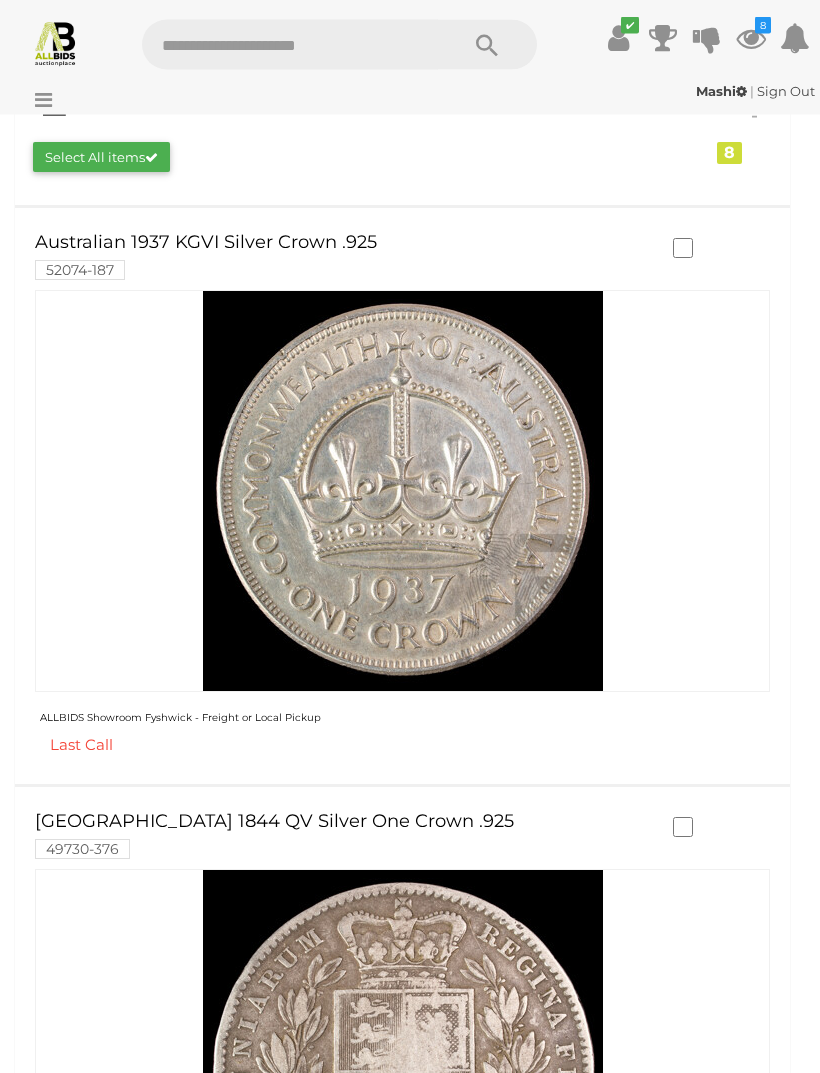 scroll, scrollTop: 360, scrollLeft: 0, axis: vertical 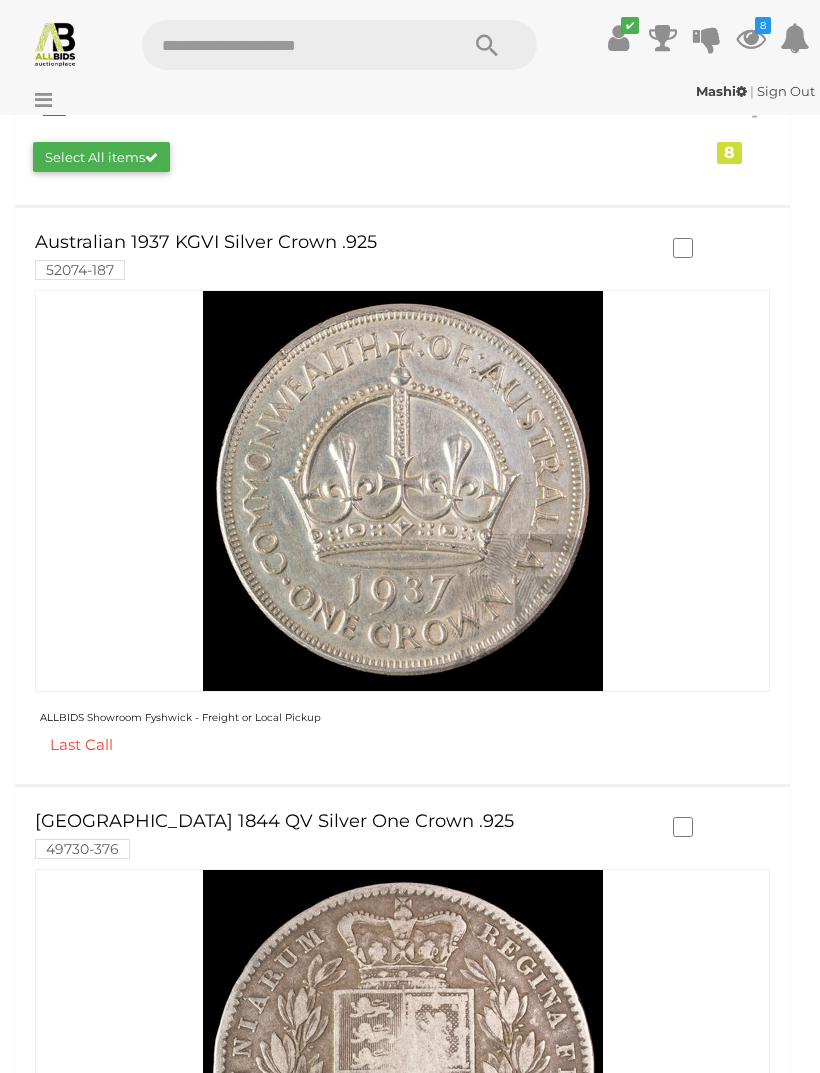 click on "Australian 1937 KGVI Silver Crown .925
52074-187" at bounding box center (344, 255) 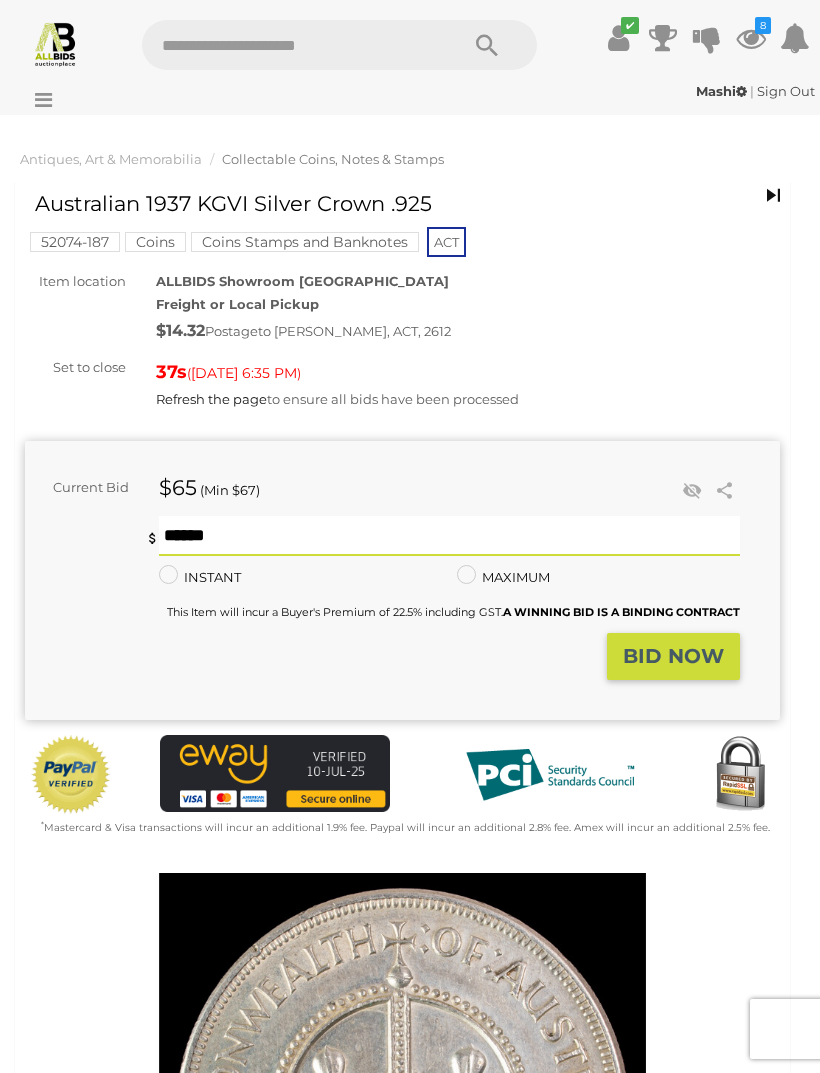 scroll, scrollTop: 0, scrollLeft: 0, axis: both 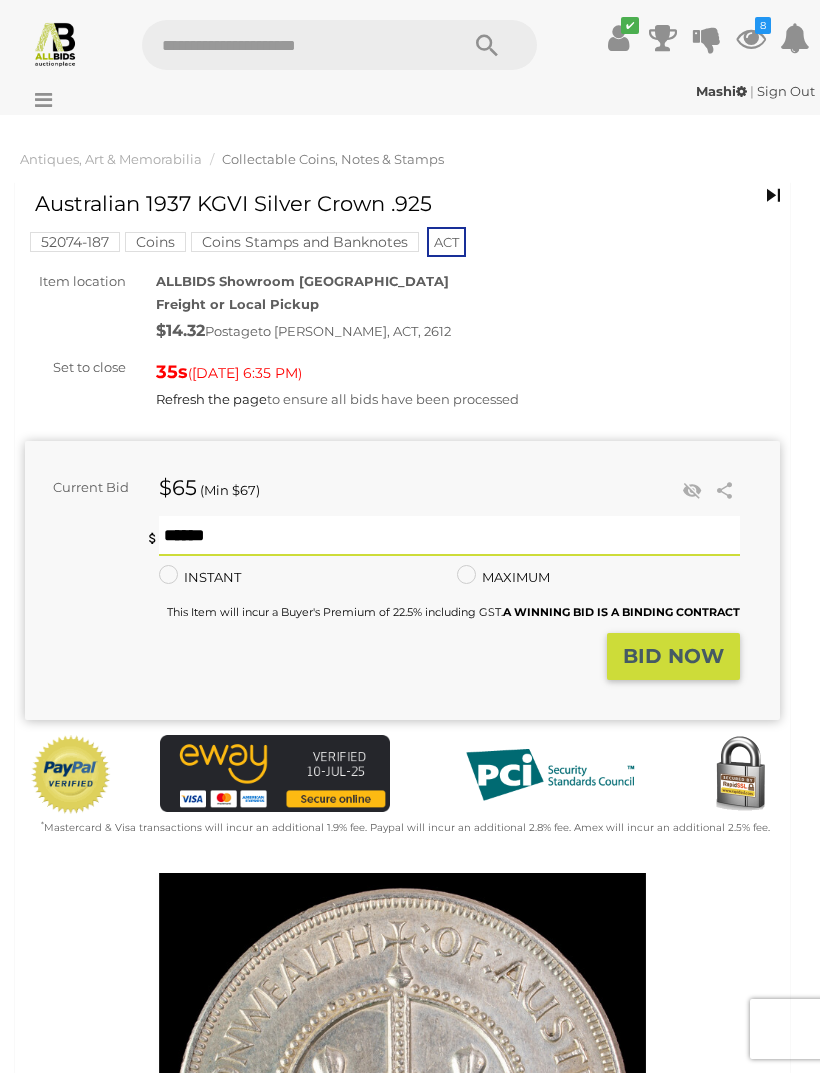 type on "**" 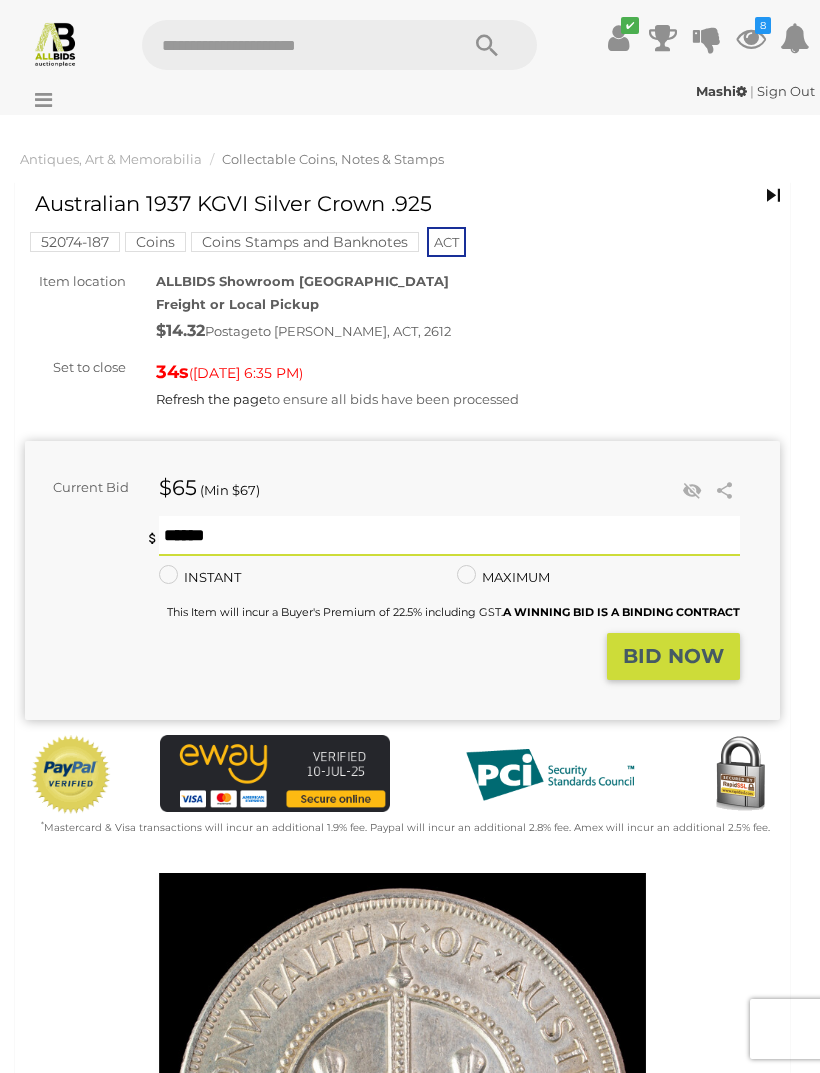 click on "BID NOW" at bounding box center [673, 656] 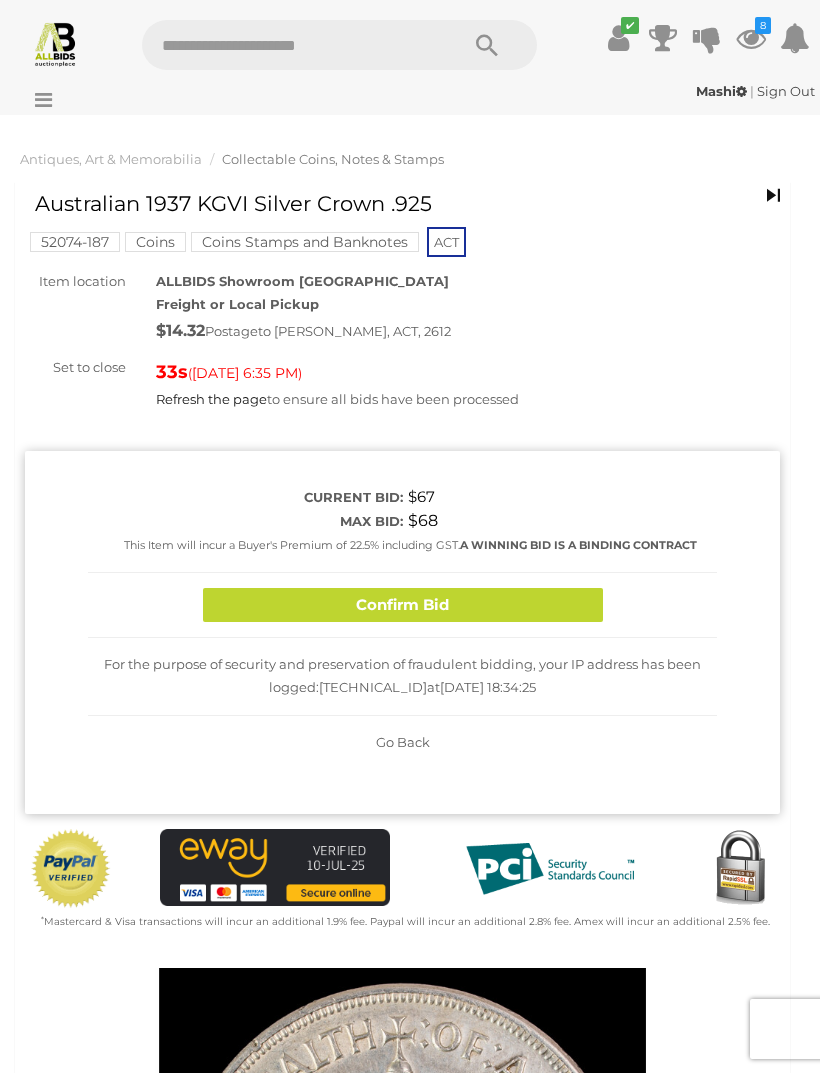 click on "Confirm Bid" at bounding box center (403, 605) 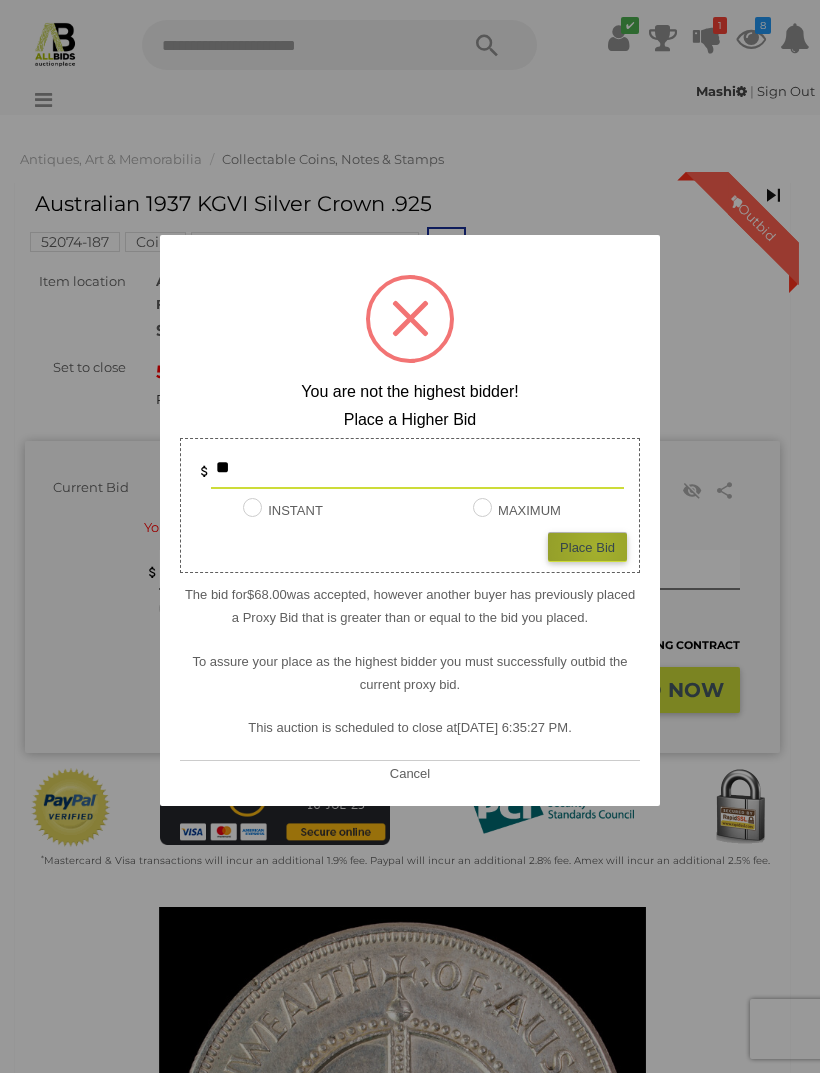 click on "Place Bid" at bounding box center [587, 546] 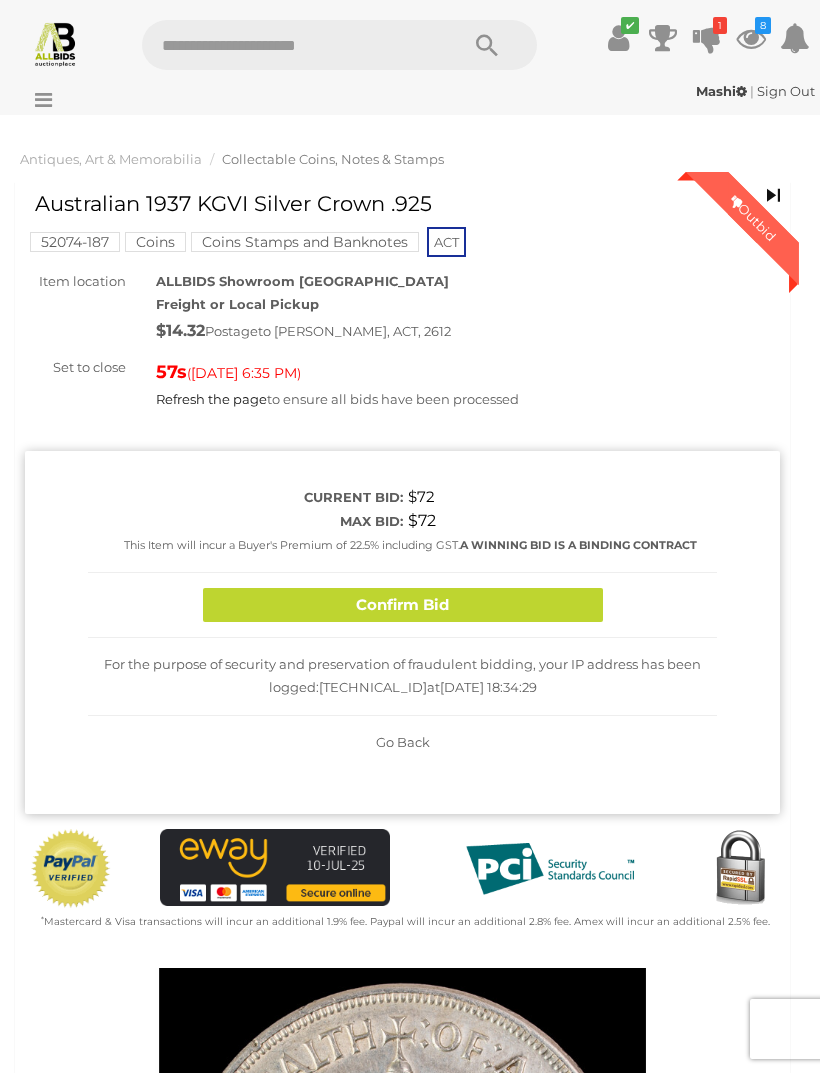 click on "Confirm Bid" at bounding box center (403, 605) 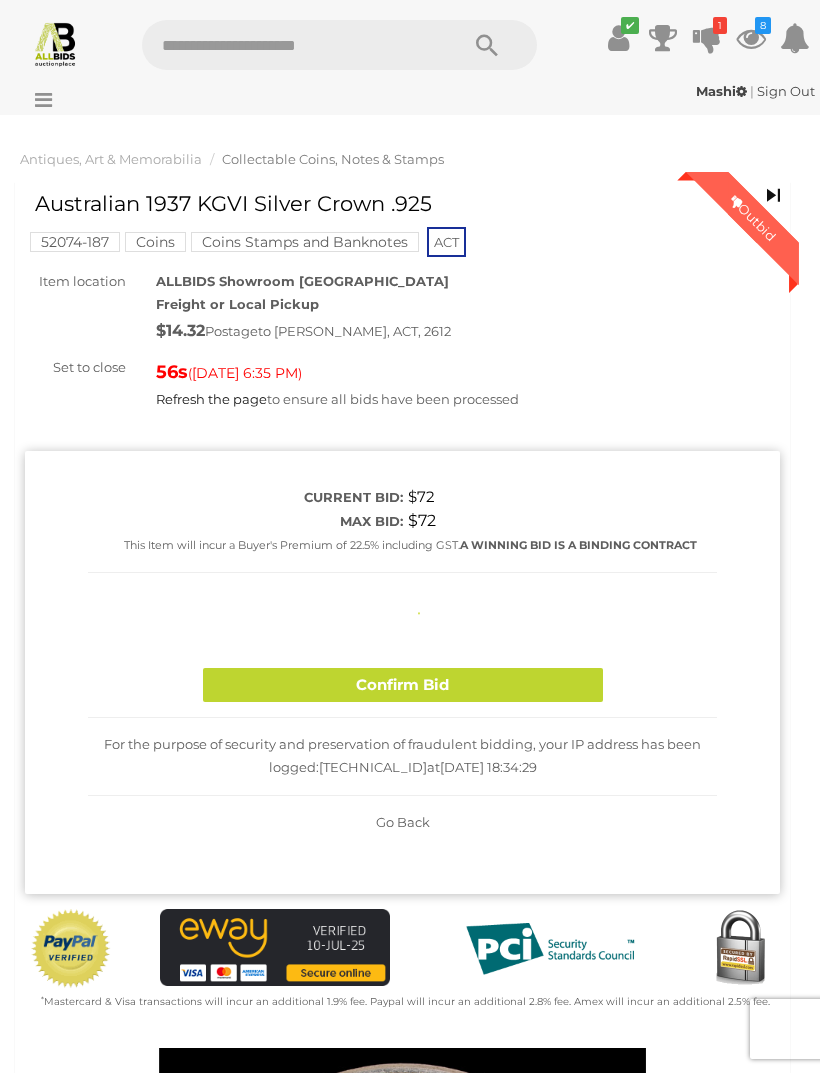 type 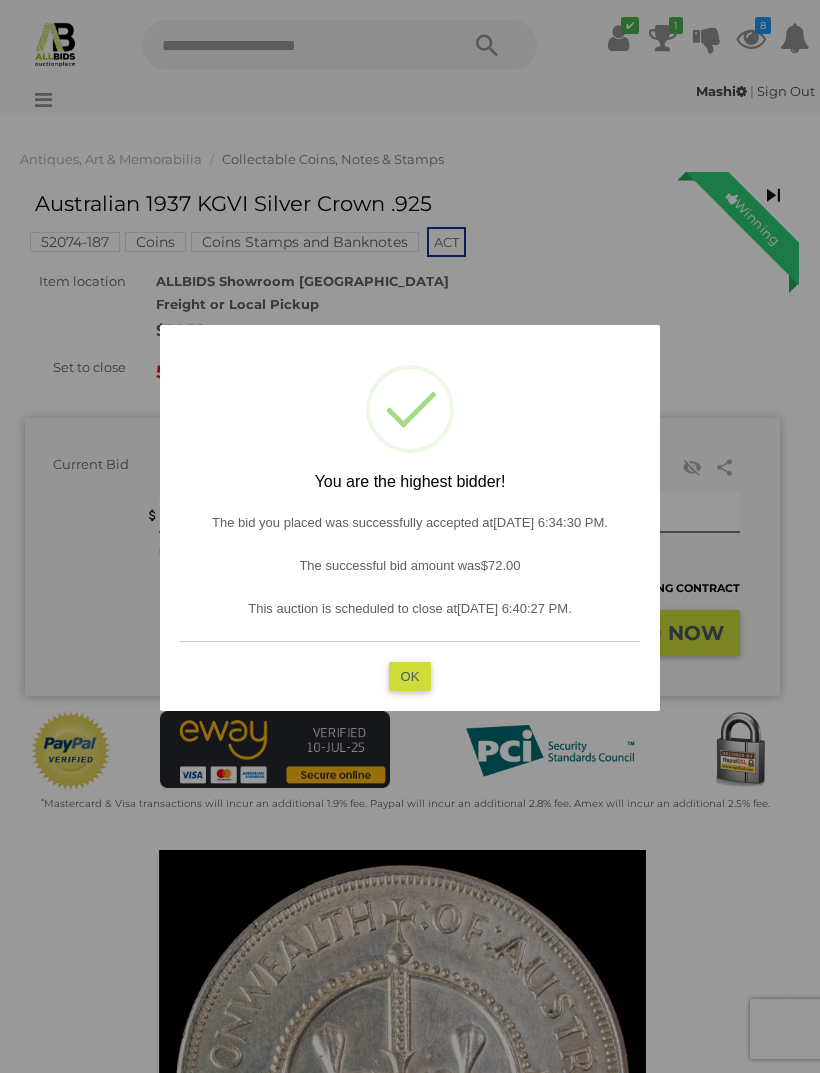 click on "OK" at bounding box center [410, 675] 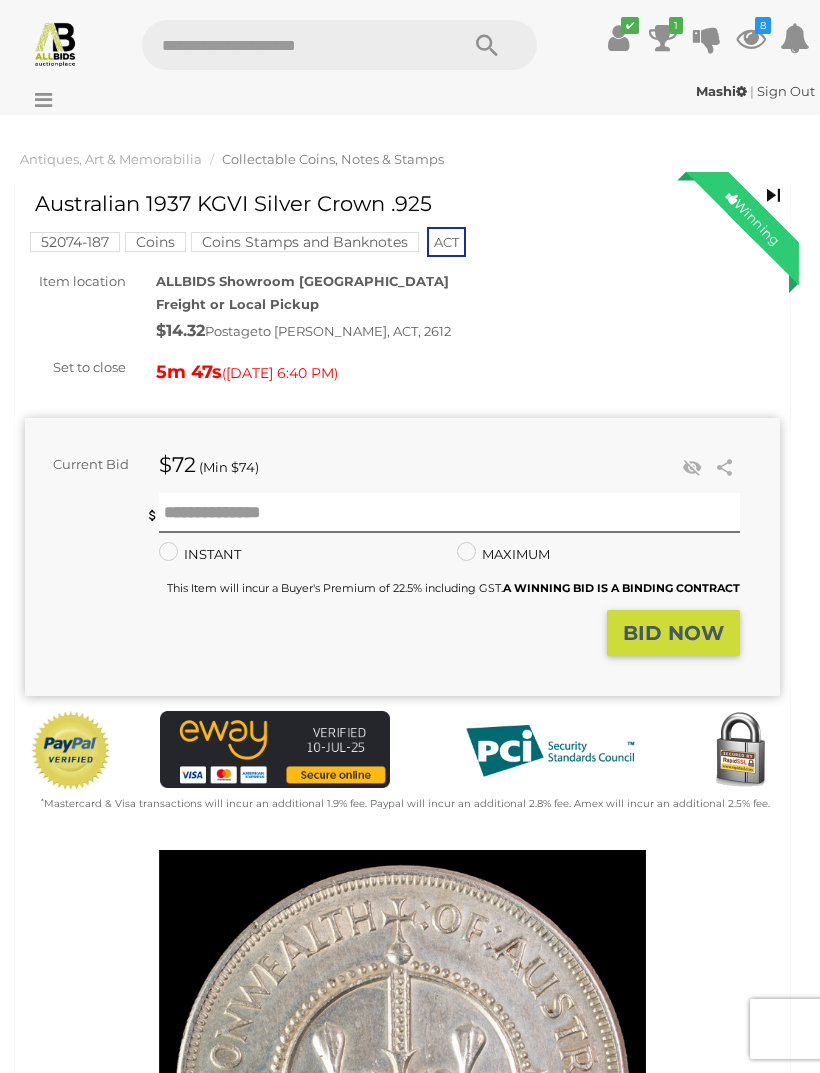 click at bounding box center [751, 38] 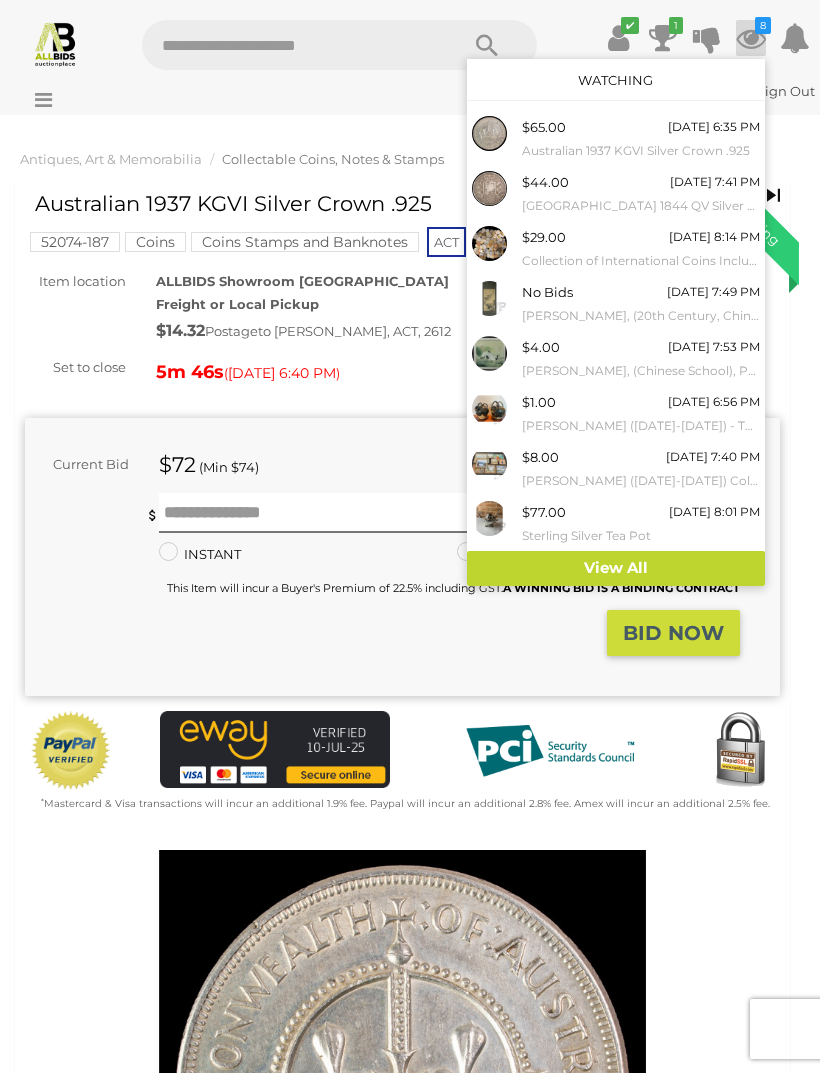 click on "View All" at bounding box center (616, 568) 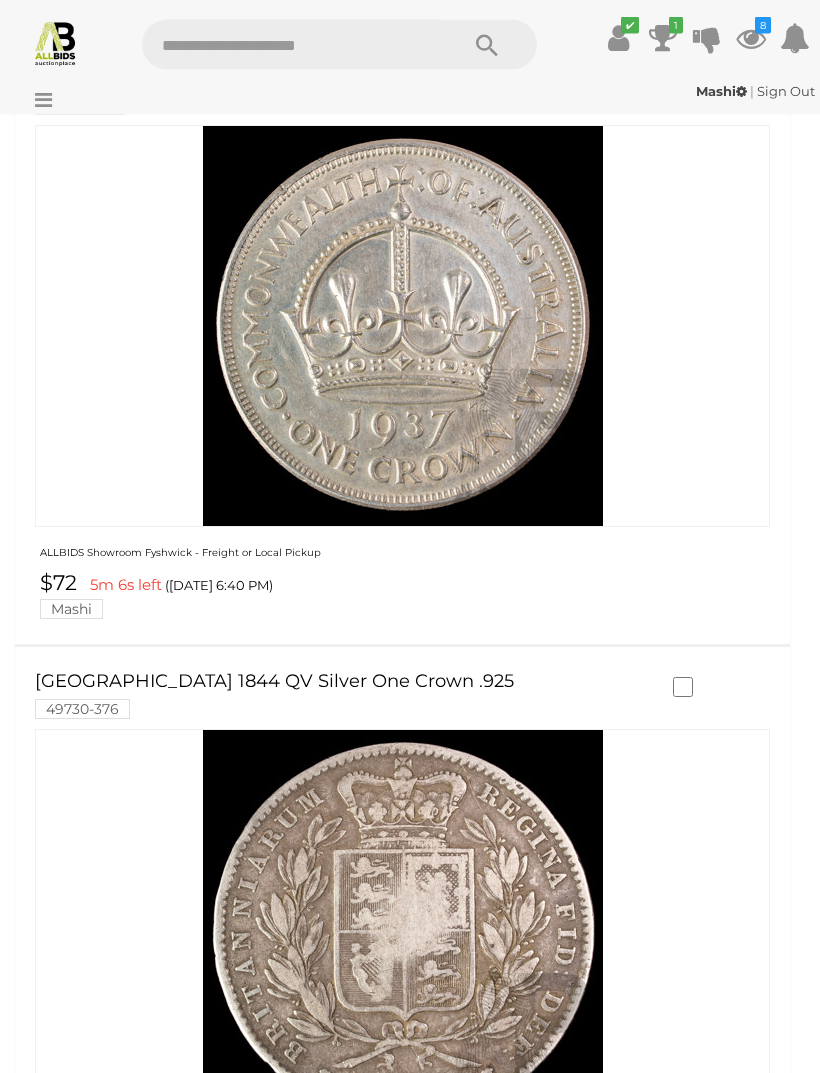 scroll, scrollTop: 525, scrollLeft: 0, axis: vertical 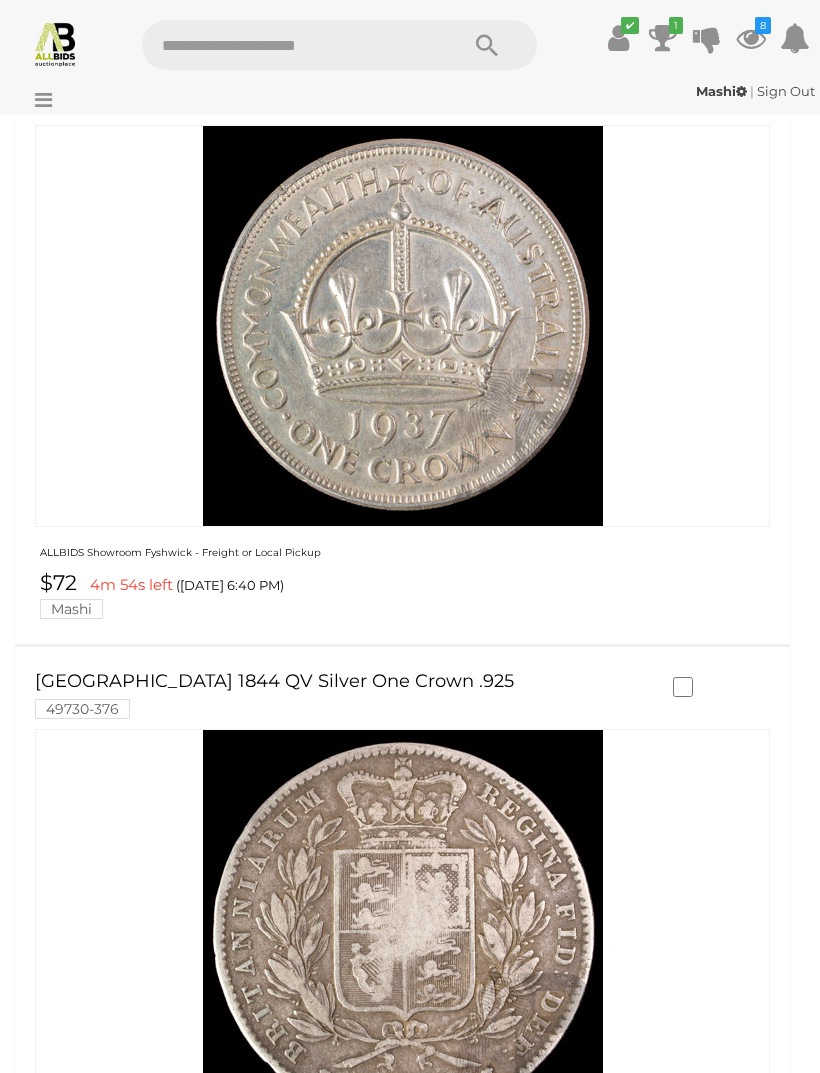 click on "United Kingdom 1844 QV Silver One Crown .925
49730-376" at bounding box center [344, 694] 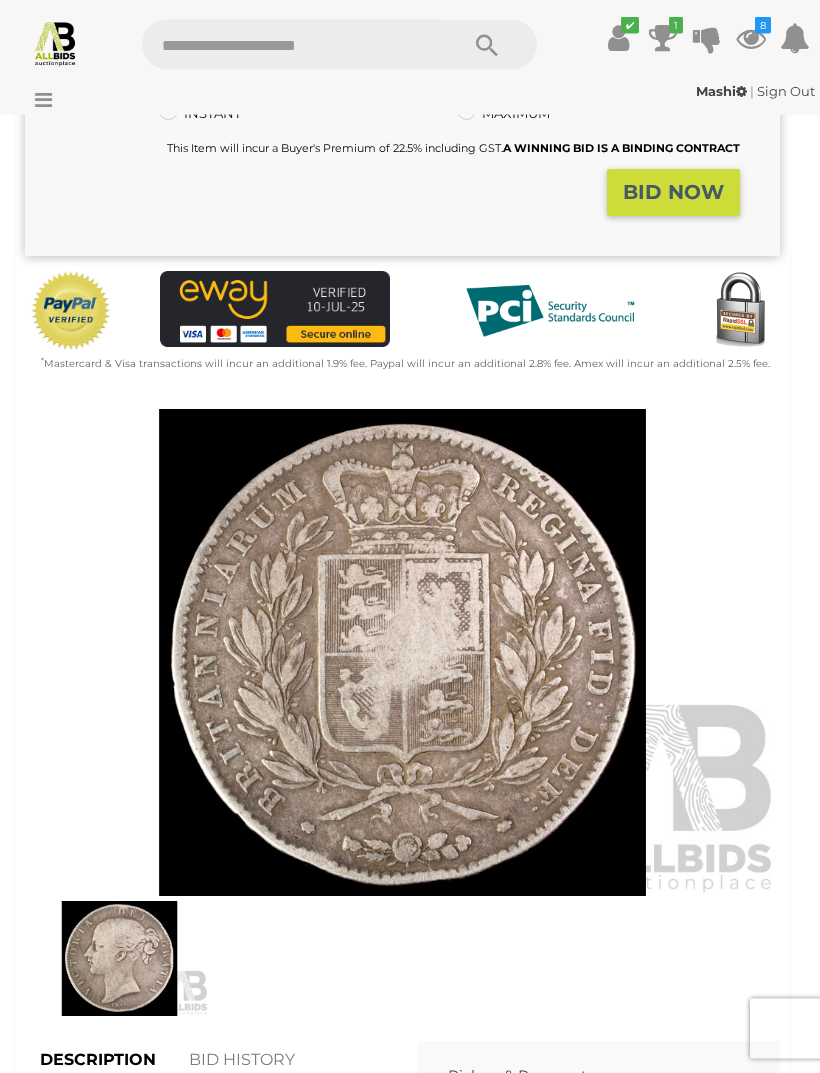 scroll, scrollTop: 464, scrollLeft: 0, axis: vertical 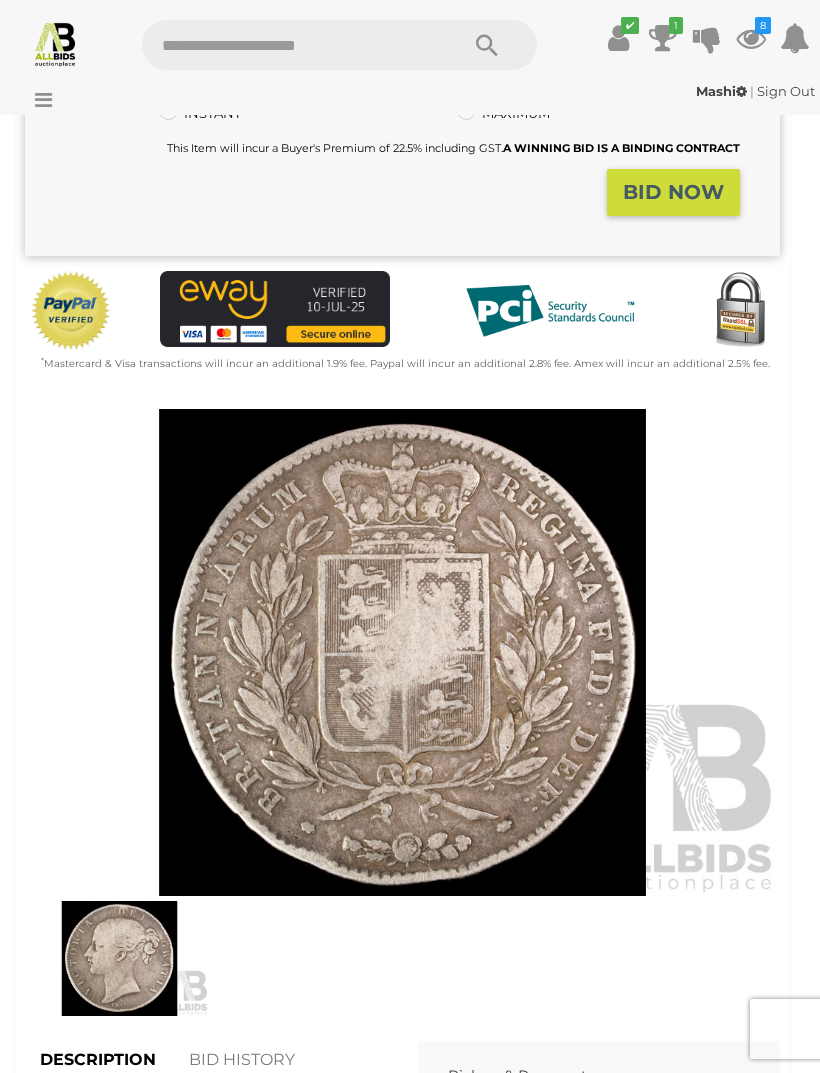 click at bounding box center (119, 958) 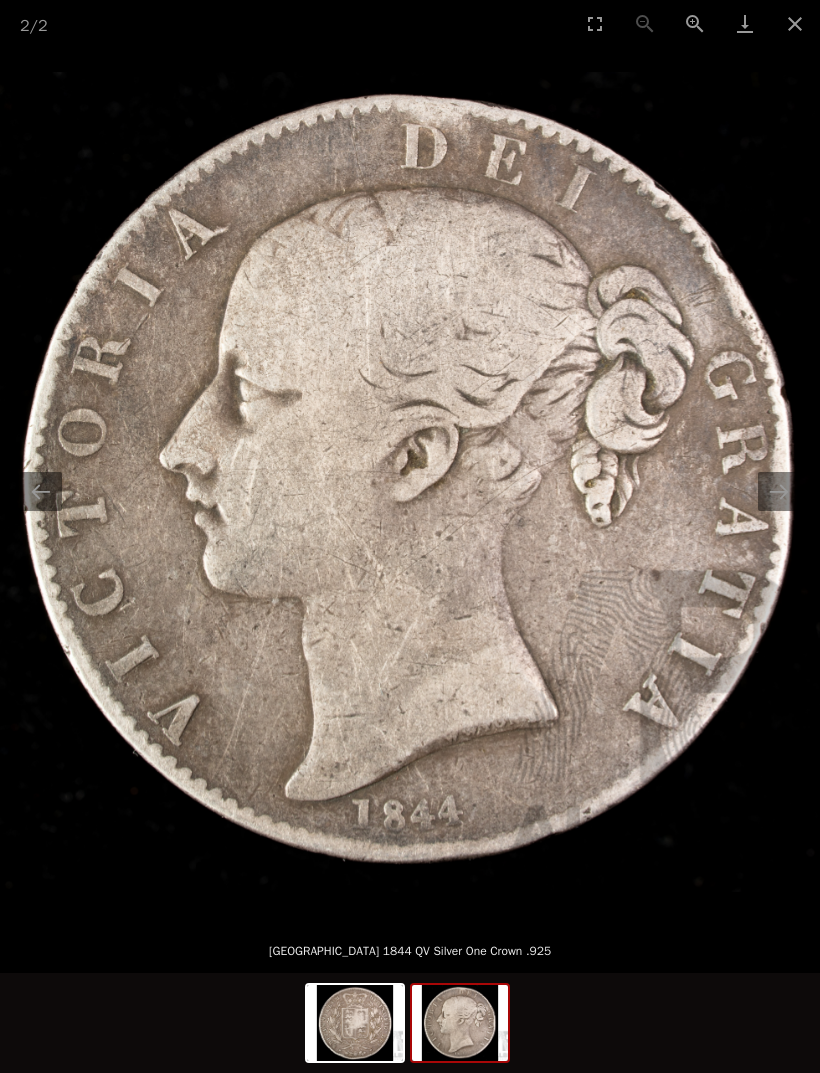 click at bounding box center (795, 23) 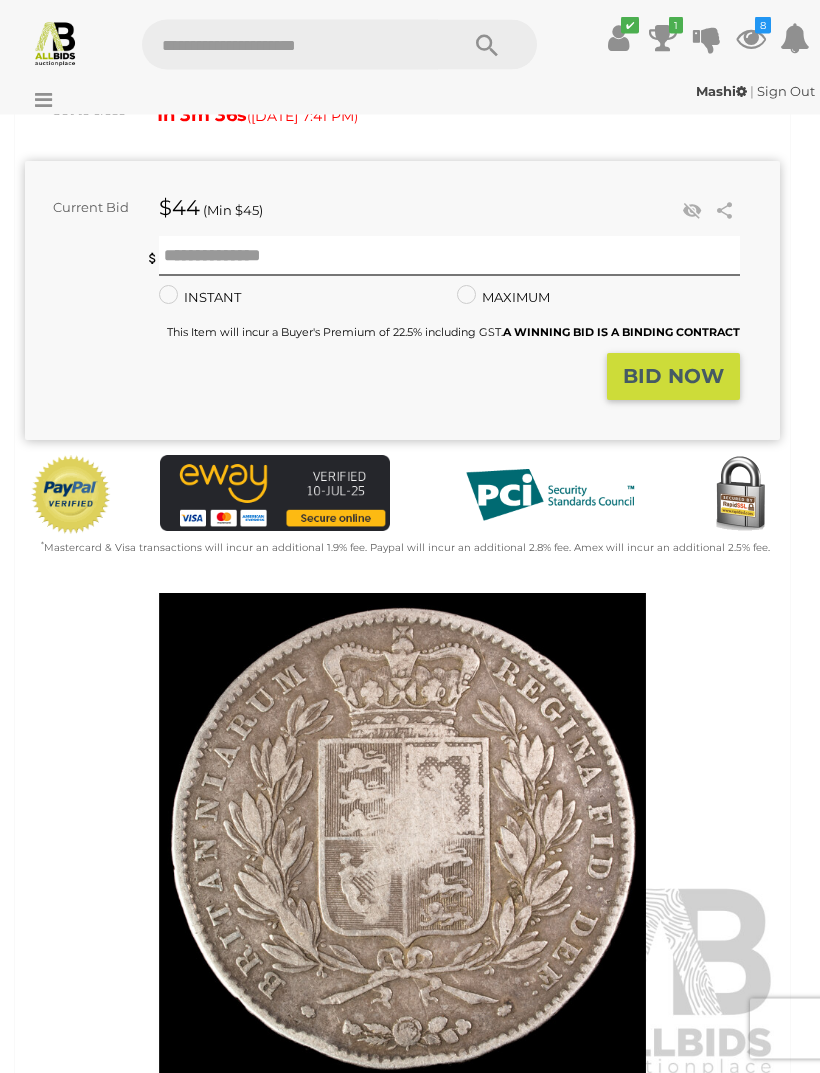 scroll, scrollTop: 280, scrollLeft: 0, axis: vertical 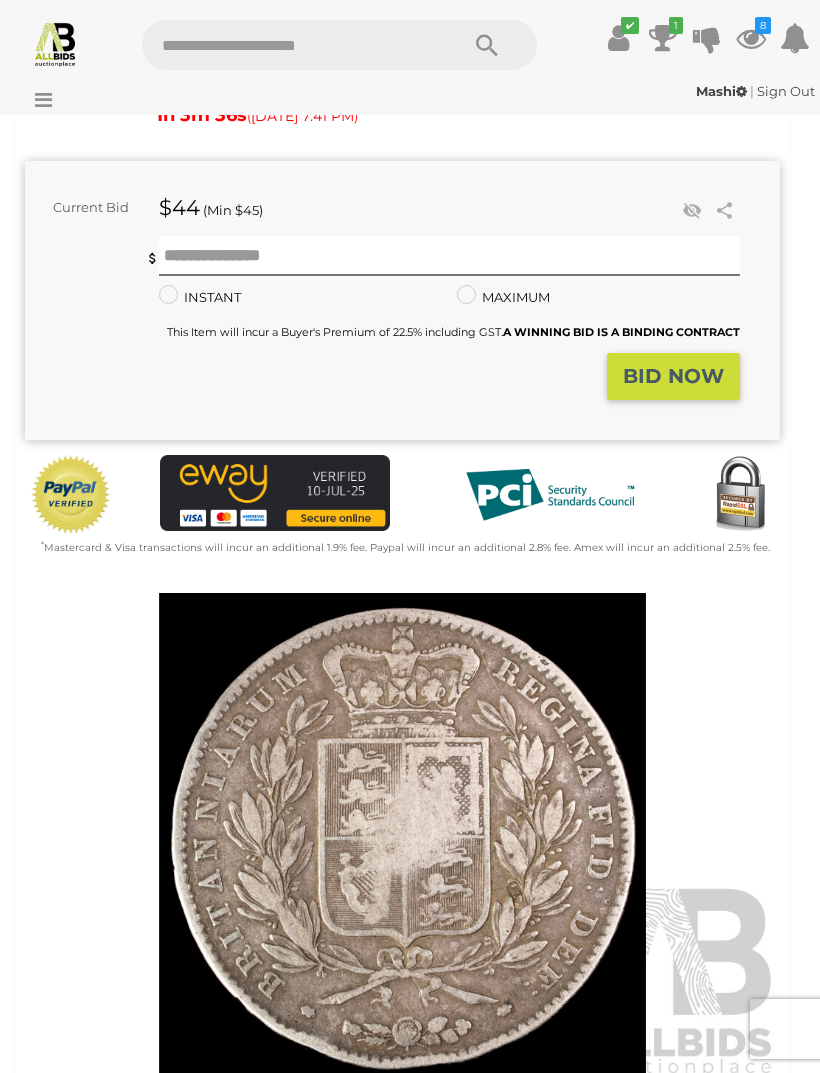 click at bounding box center (119, 1142) 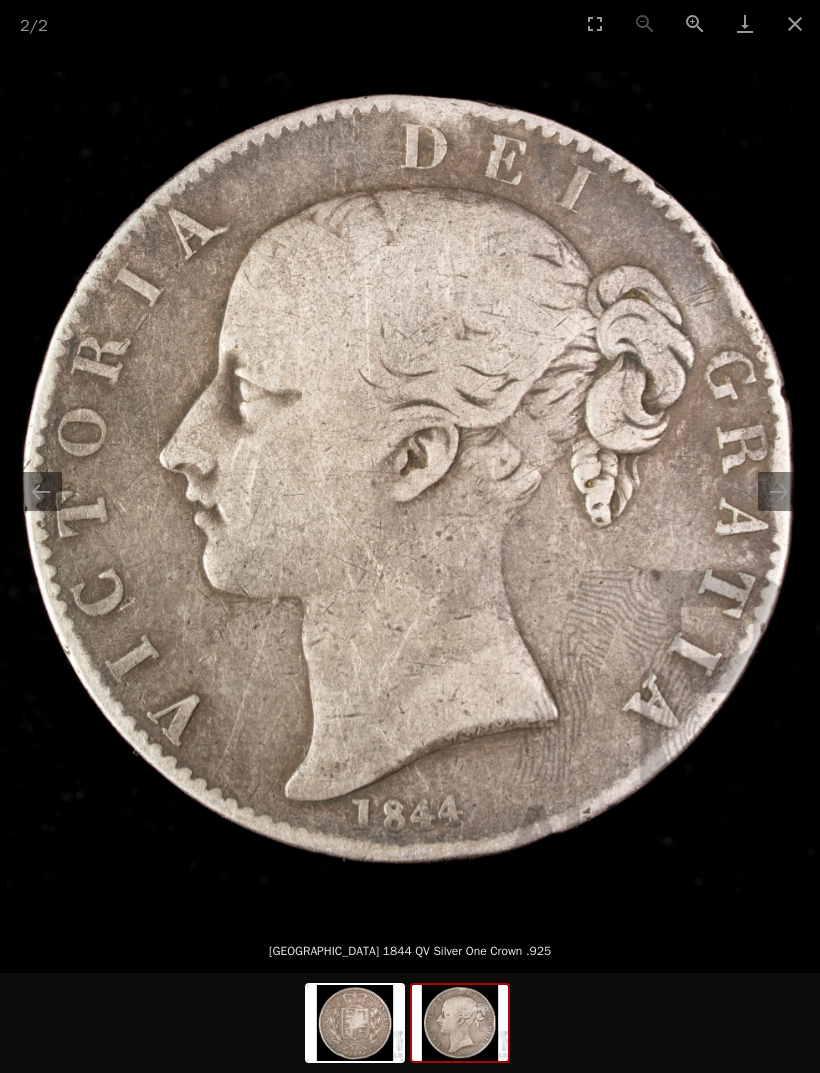 scroll, scrollTop: 250, scrollLeft: 0, axis: vertical 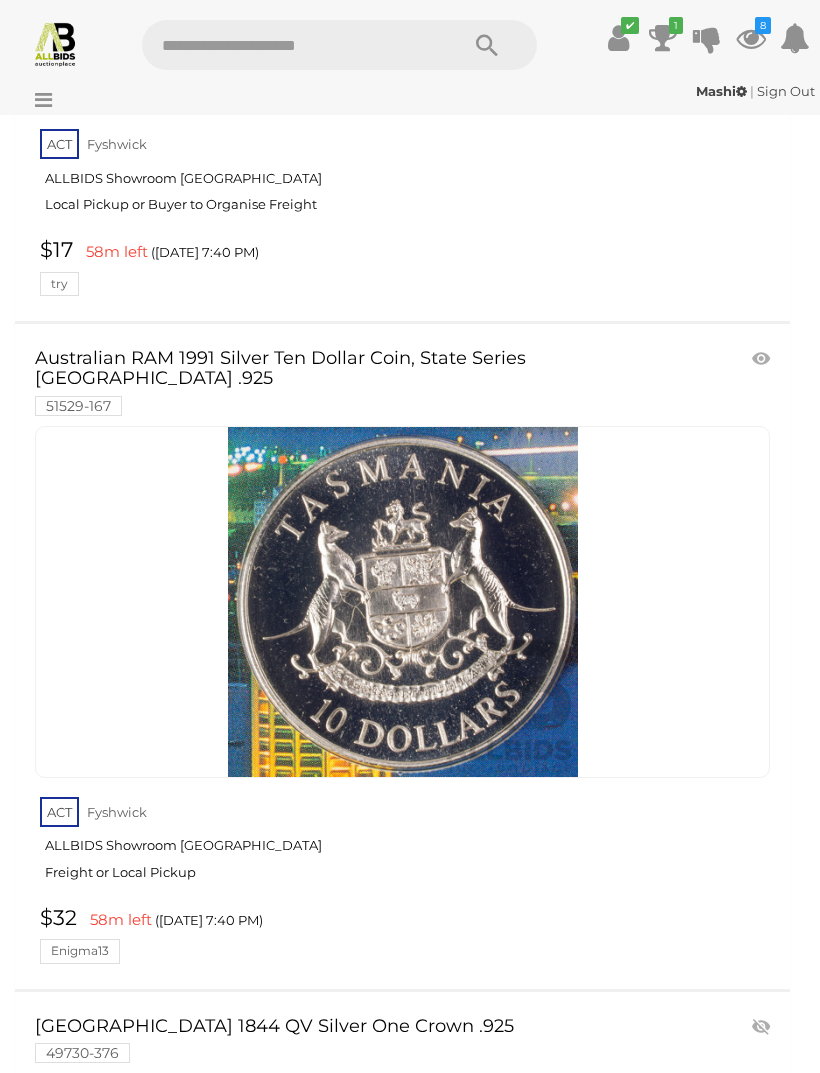 click on "United Kingdom 1844 QV Silver One Crown .925
49730-376" at bounding box center (344, 1039) 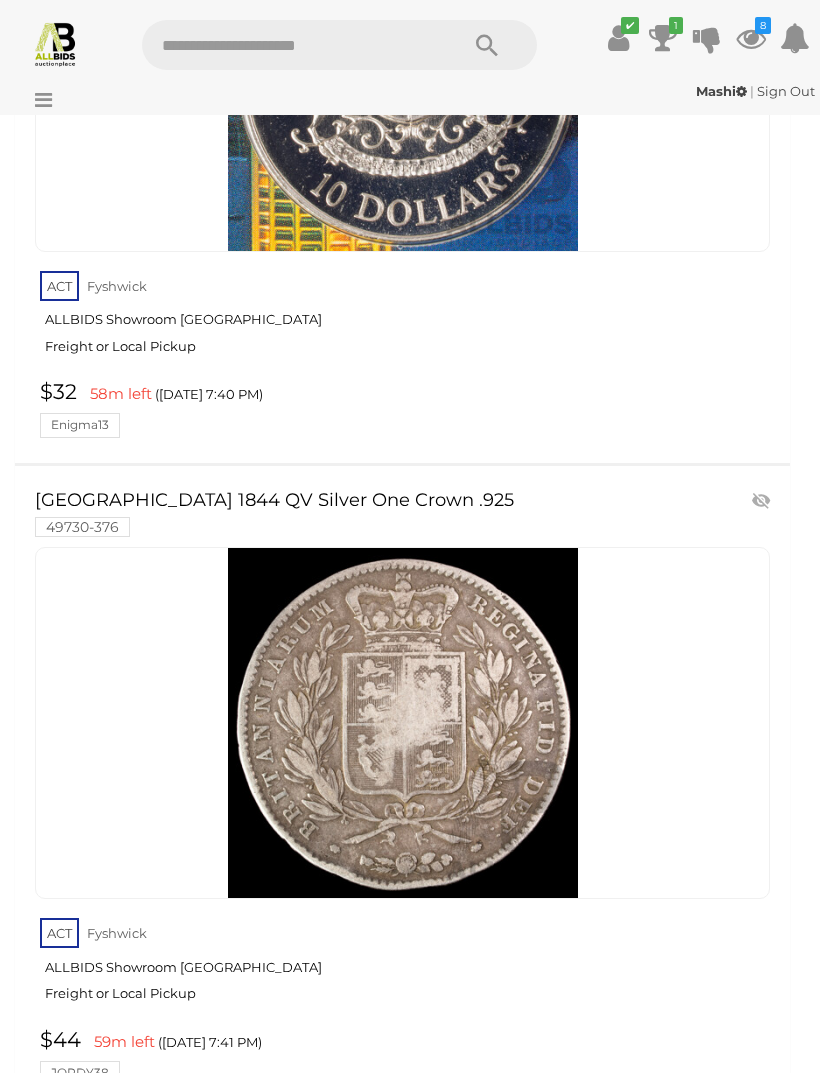 scroll, scrollTop: 65618, scrollLeft: 0, axis: vertical 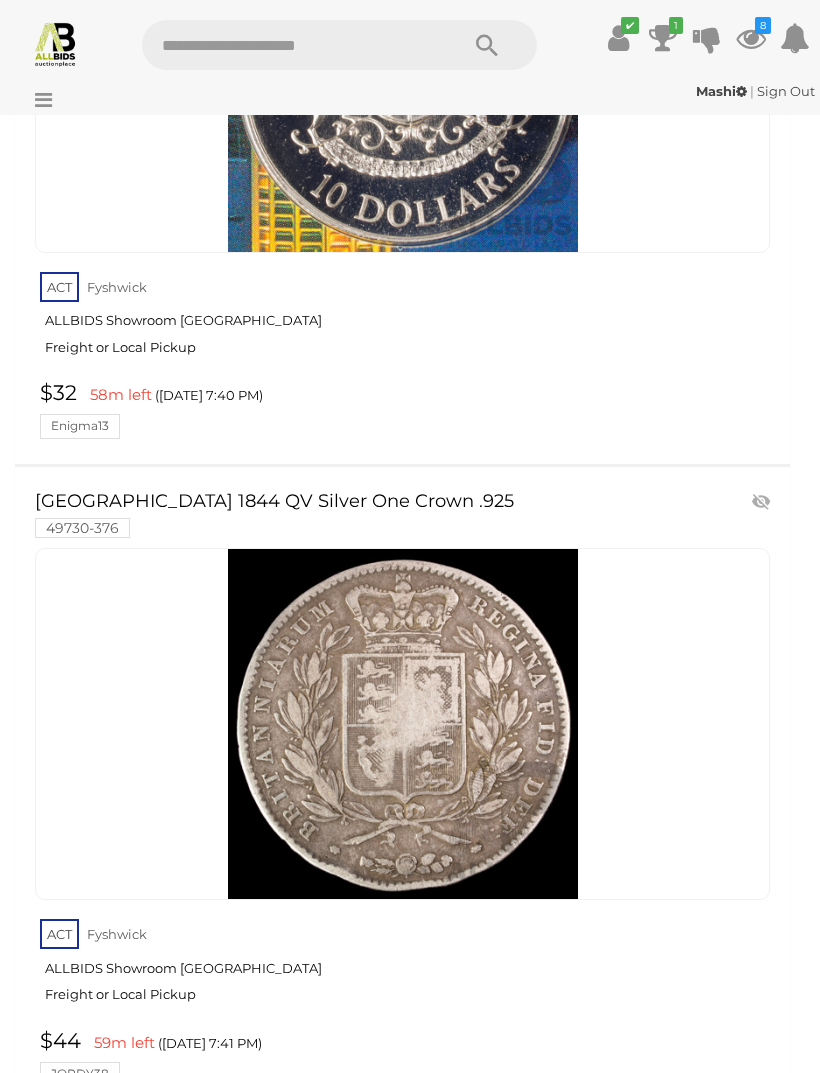 click on "2" at bounding box center (148, 1161) 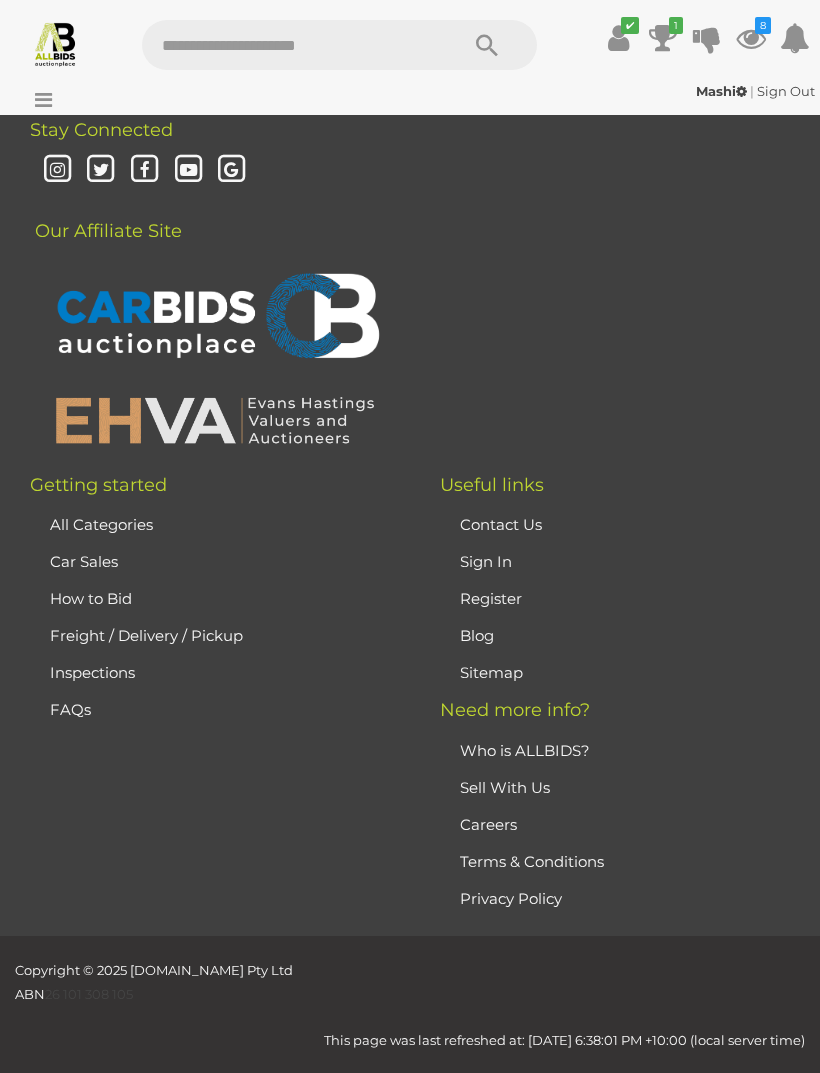 scroll, scrollTop: 471, scrollLeft: 0, axis: vertical 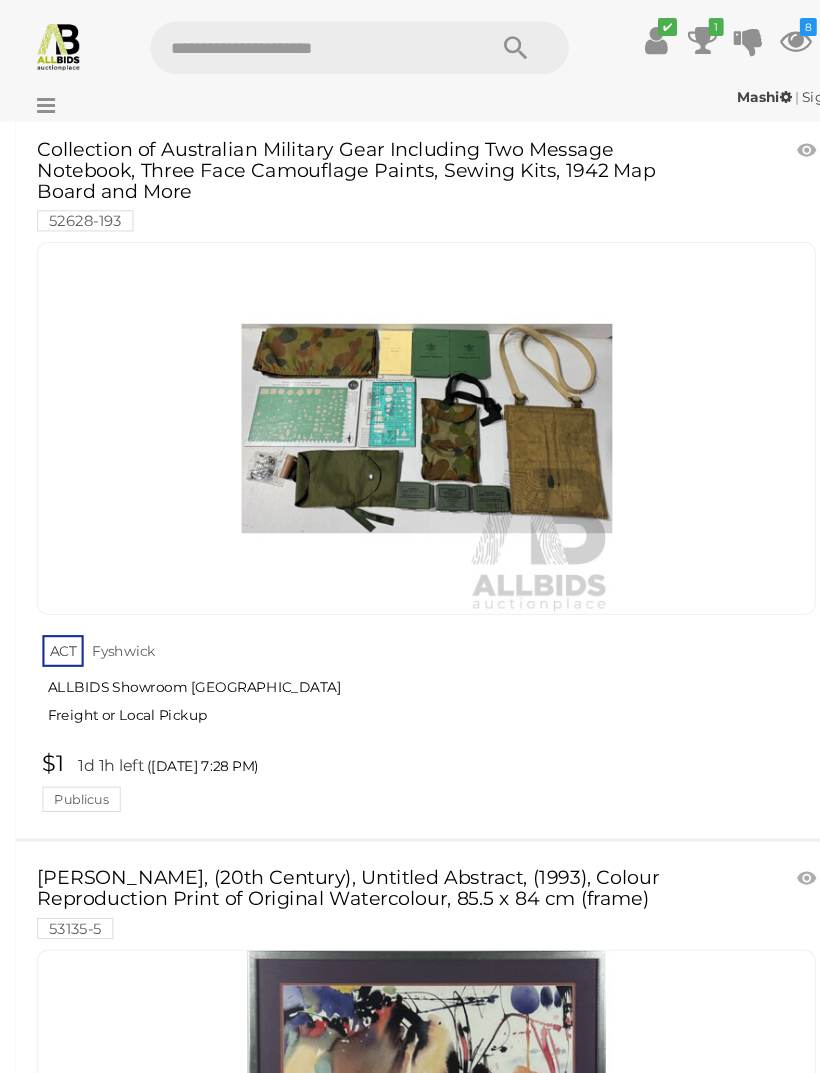 click at bounding box center [763, 829] 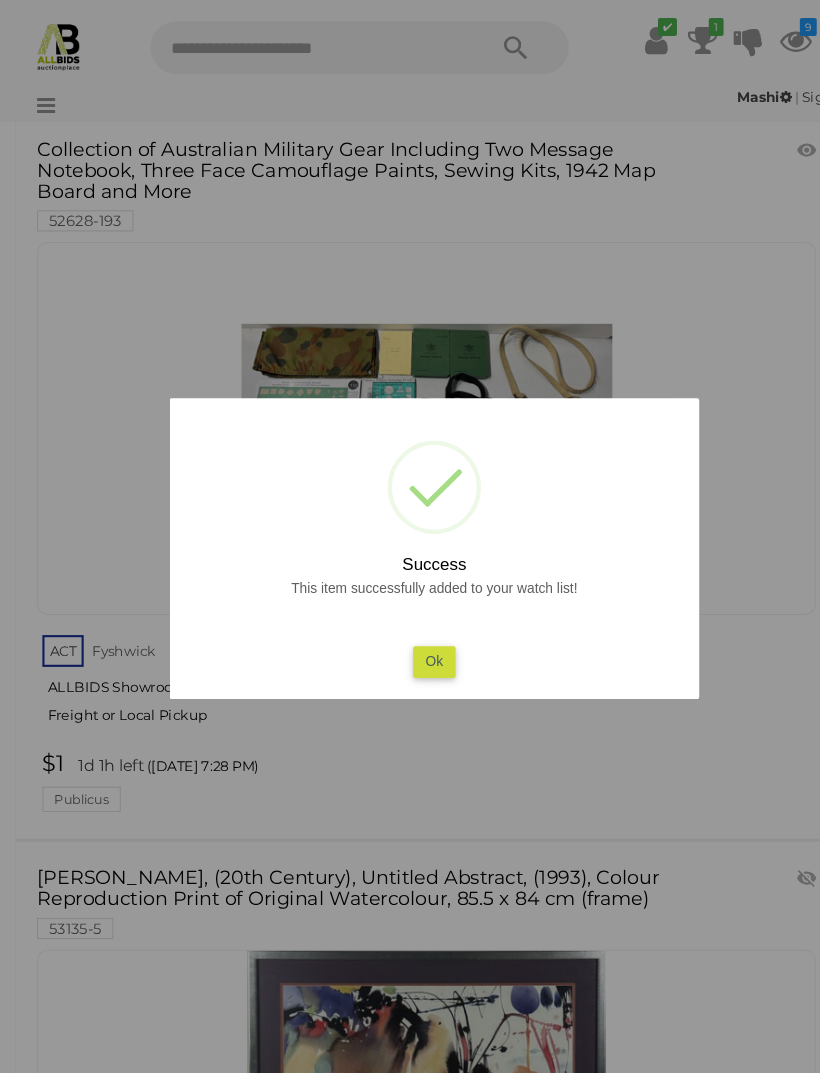 click on "Ok" at bounding box center (410, 624) 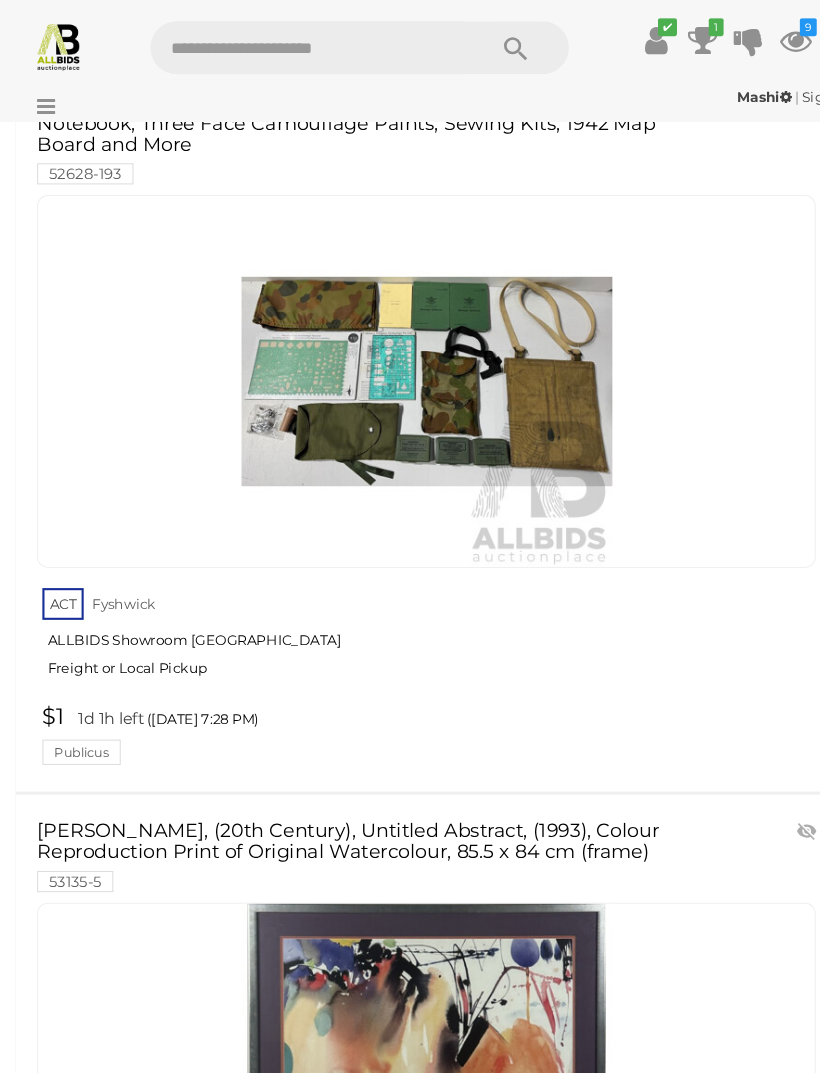 scroll, scrollTop: 59489, scrollLeft: 0, axis: vertical 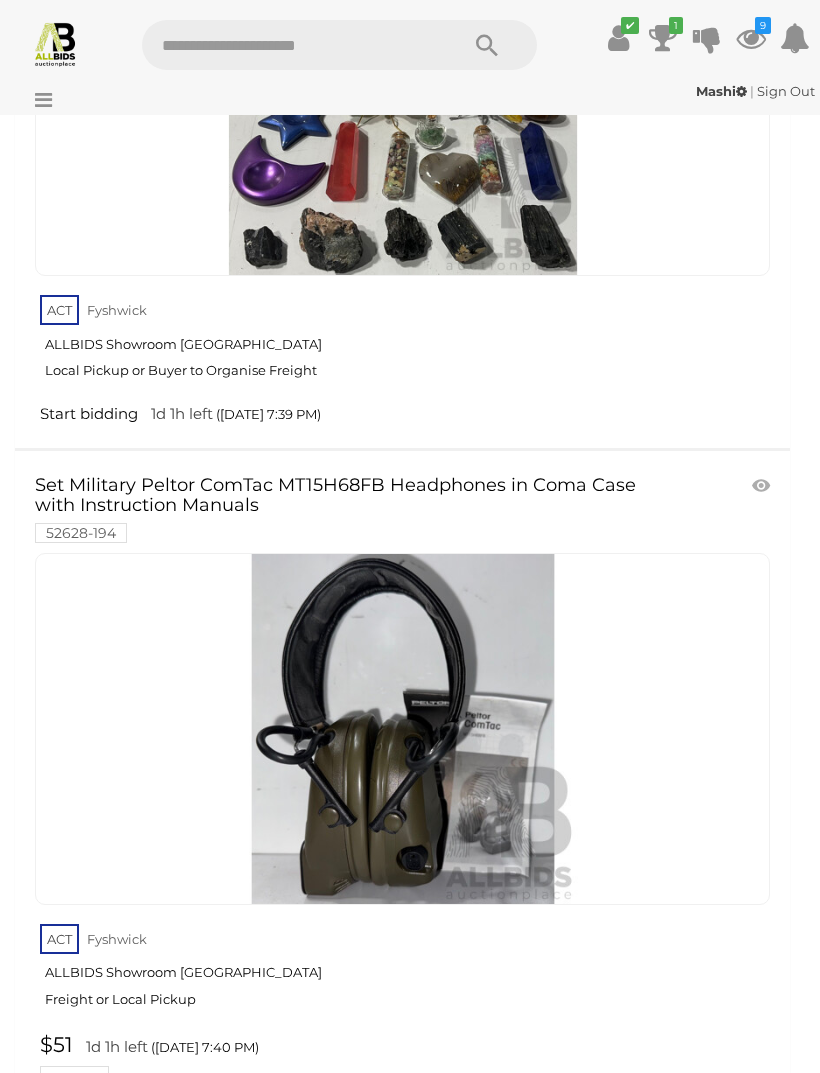 click on "3" at bounding box center [191, 1166] 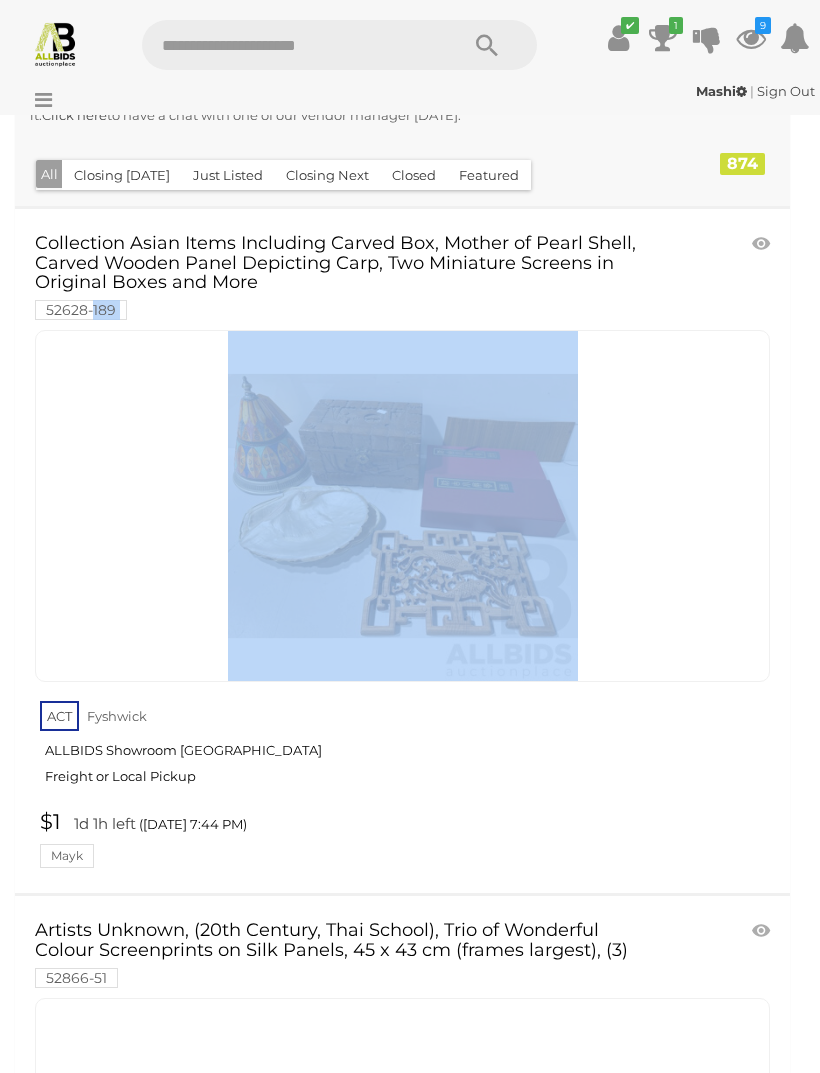 click on "ACT
Fyshwick
ALLBIDS Showroom Fyshwick
Freight or Local Pickup" at bounding box center (405, 748) 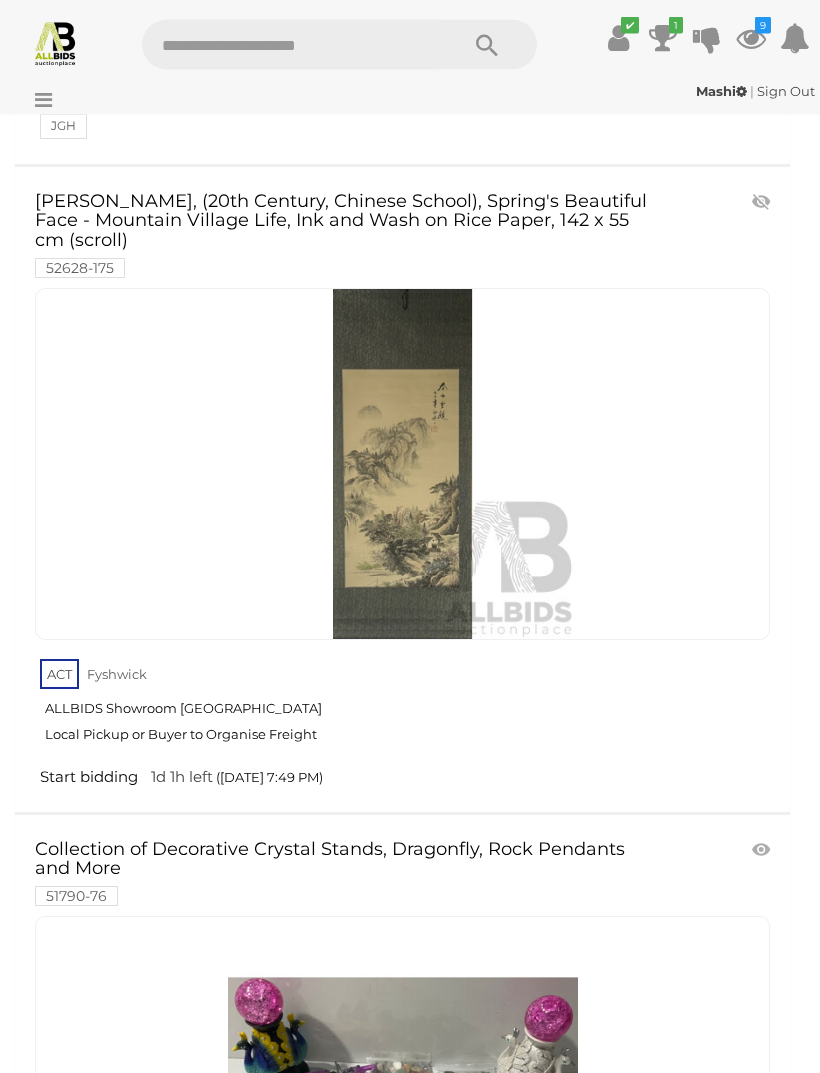 scroll, scrollTop: 3851, scrollLeft: 0, axis: vertical 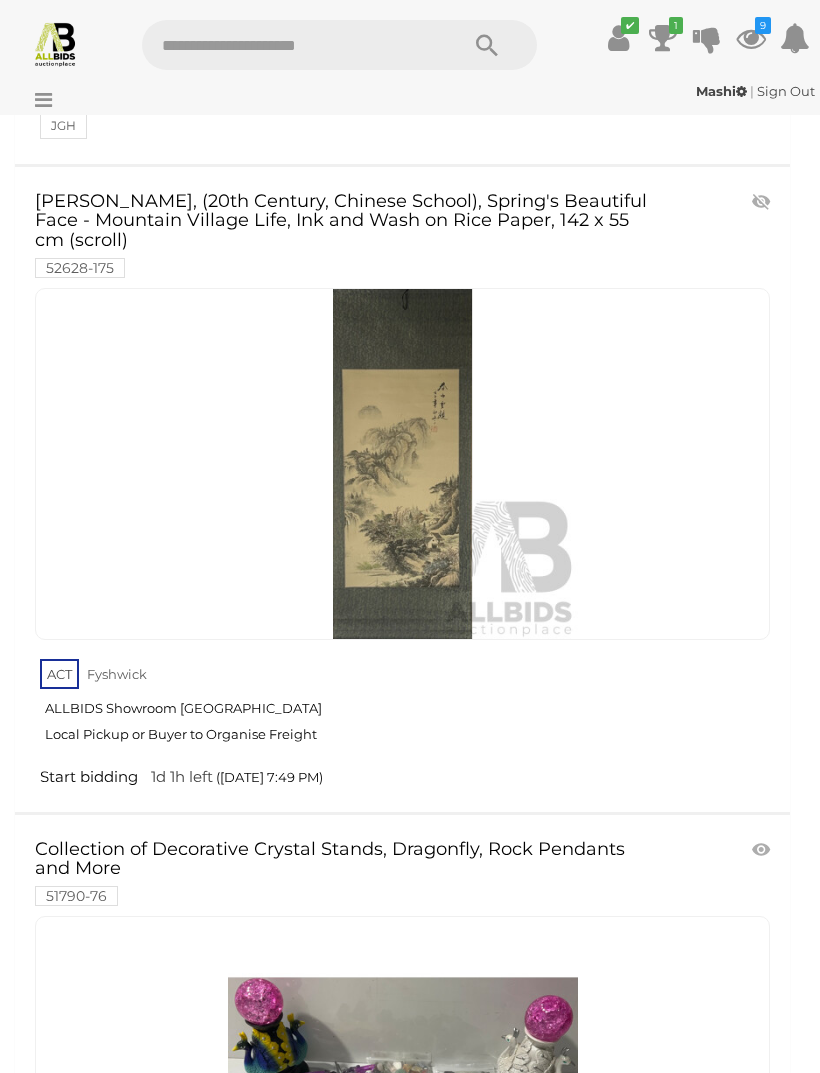 click at bounding box center [763, 202] 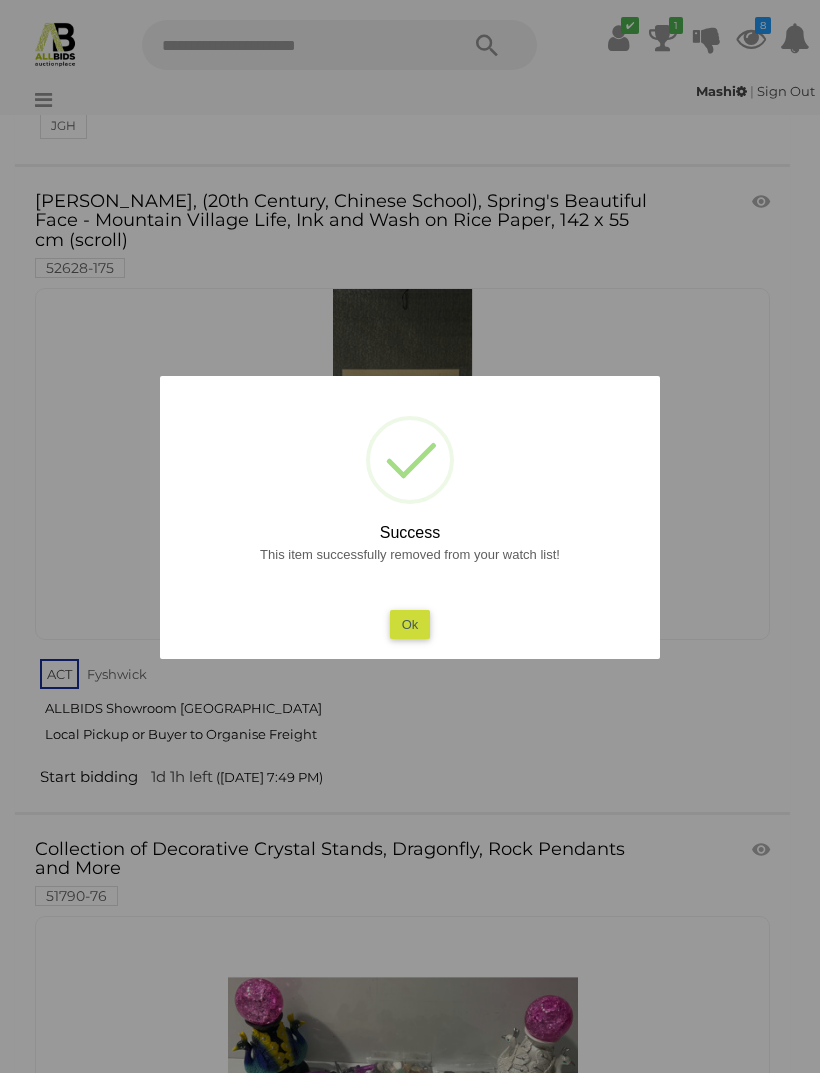 click on "Ok" at bounding box center (410, 624) 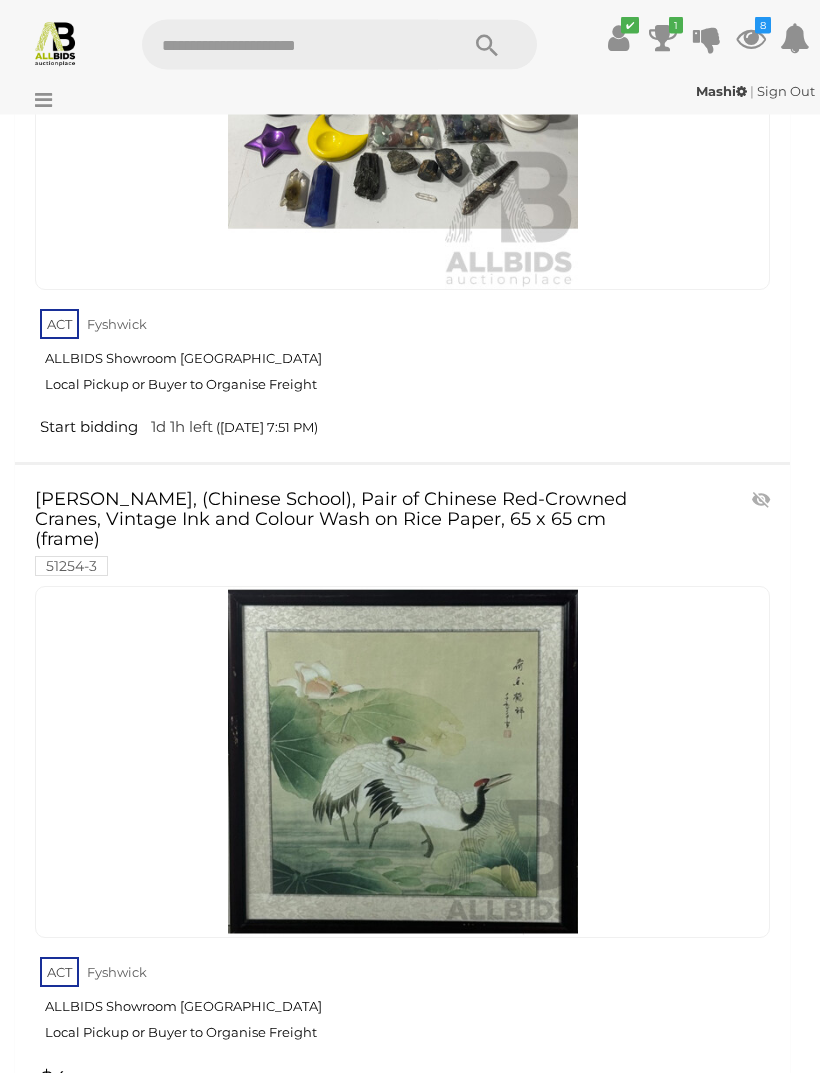 scroll, scrollTop: 4829, scrollLeft: 0, axis: vertical 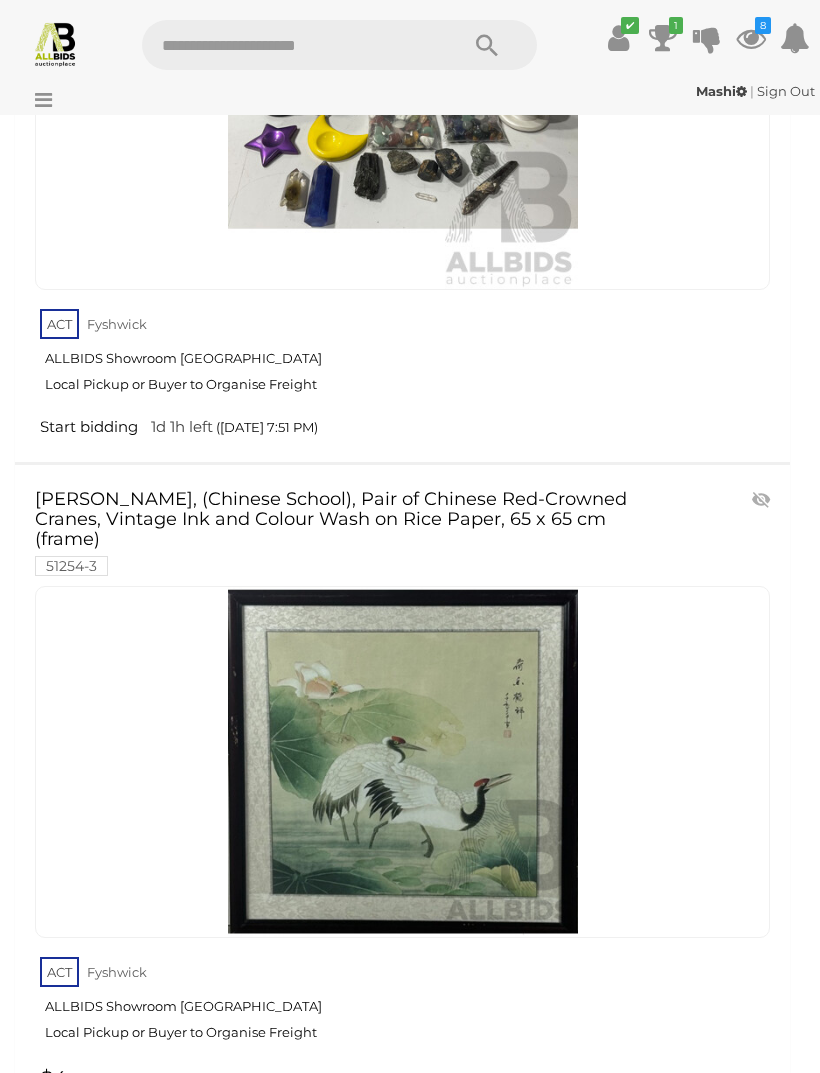 click at bounding box center (763, 500) 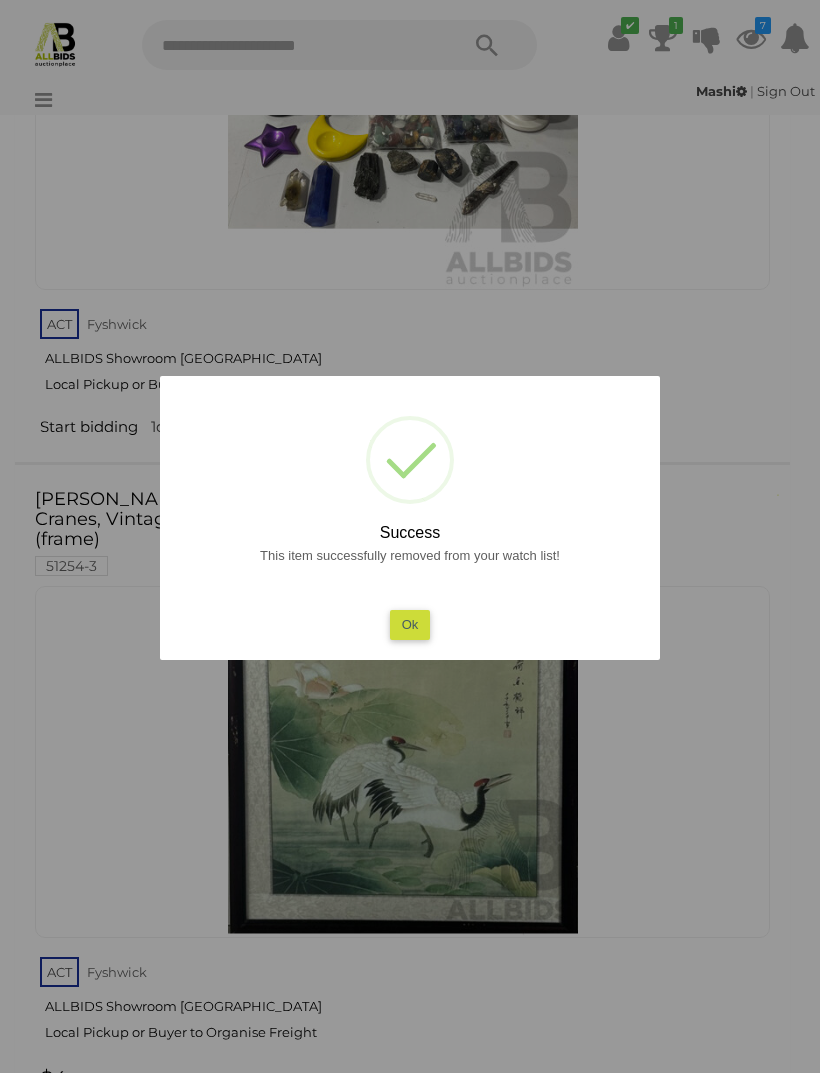 click on "Ok" at bounding box center (410, 624) 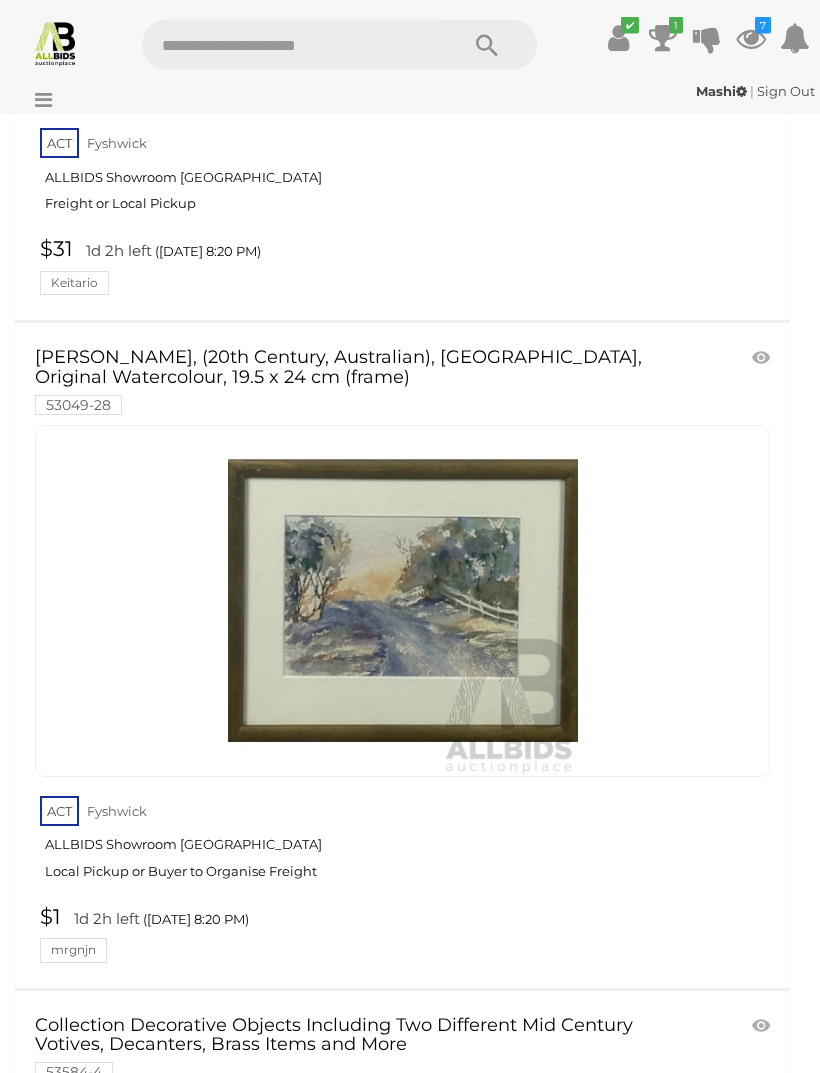 scroll, scrollTop: 20715, scrollLeft: 0, axis: vertical 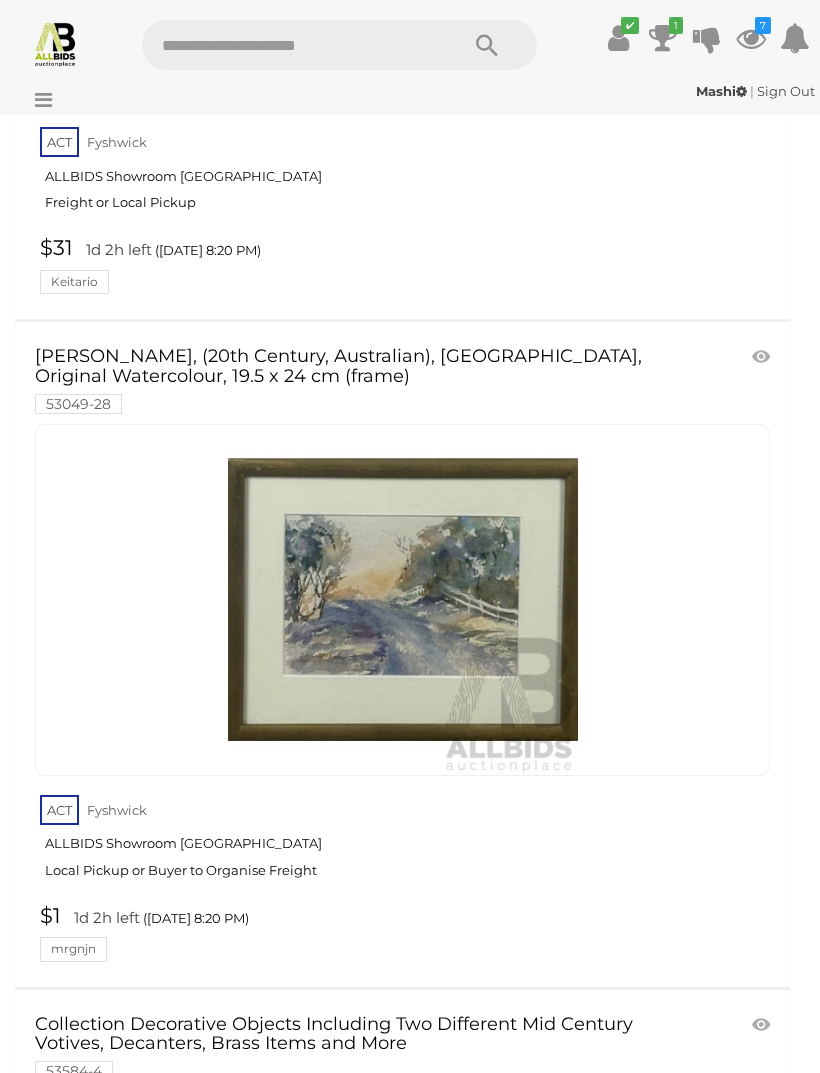 click at bounding box center [763, 357] 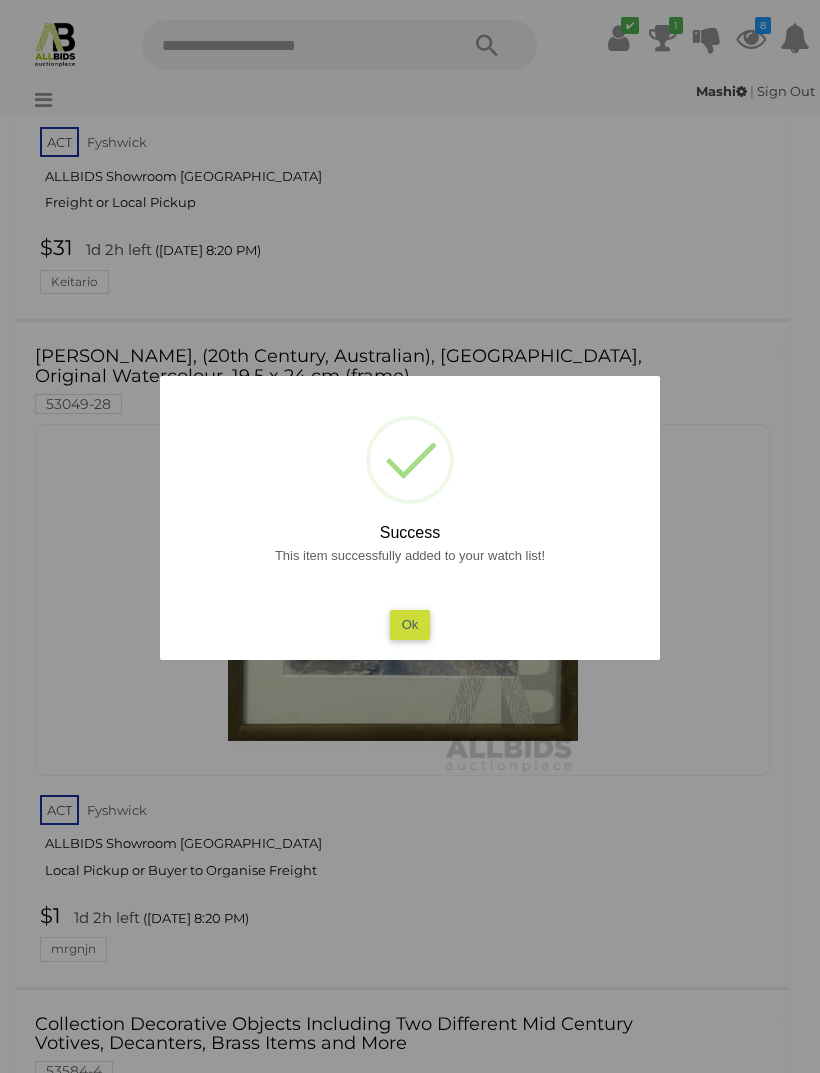 click on "Ok" at bounding box center (410, 624) 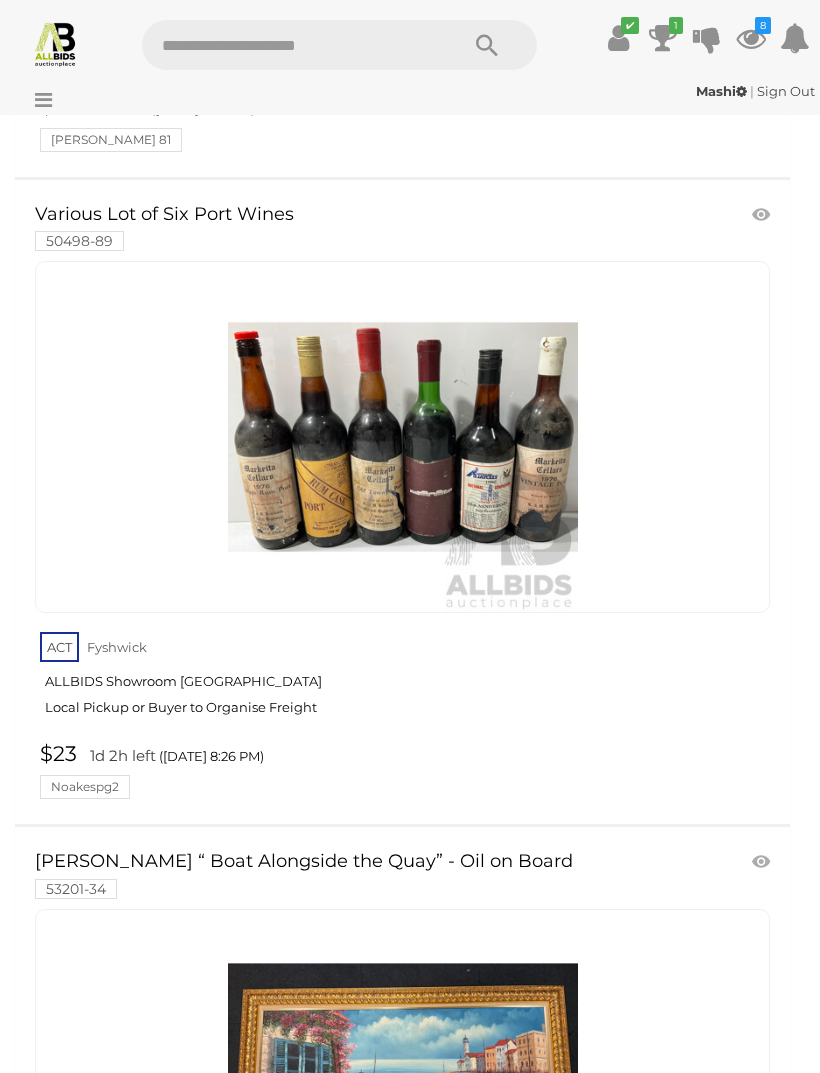 scroll, scrollTop: 22839, scrollLeft: 0, axis: vertical 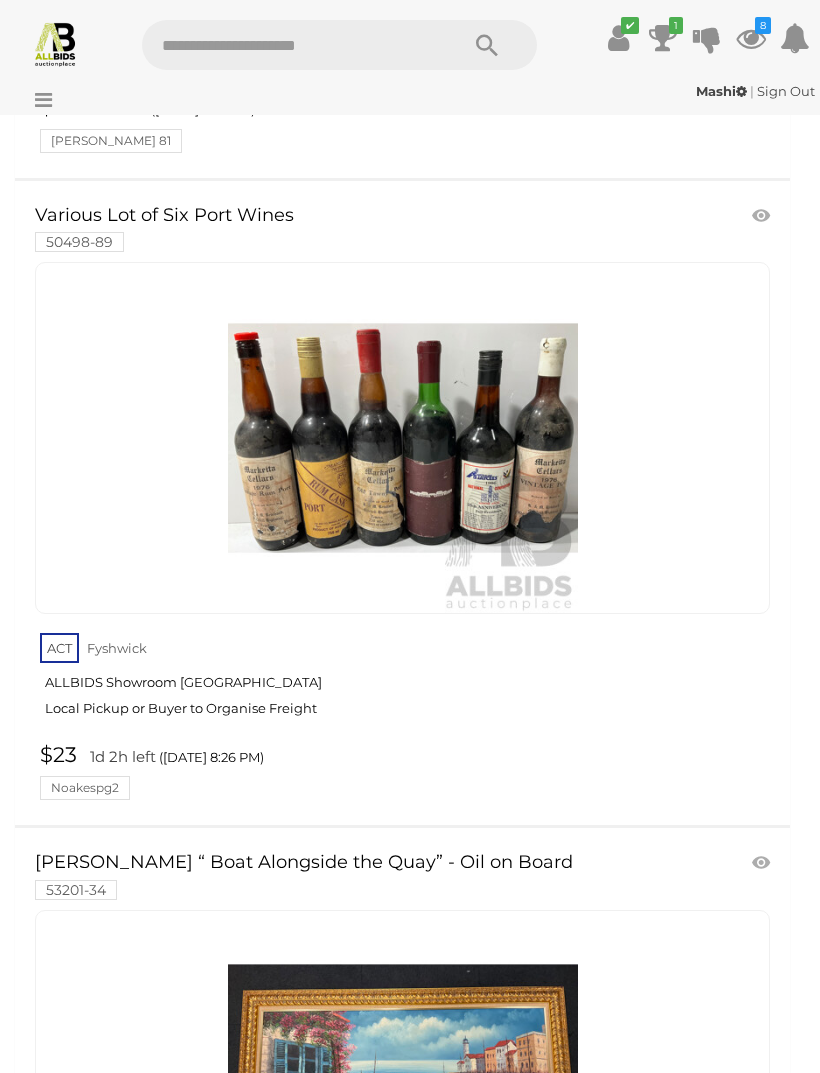 click on "8" at bounding box center [763, 25] 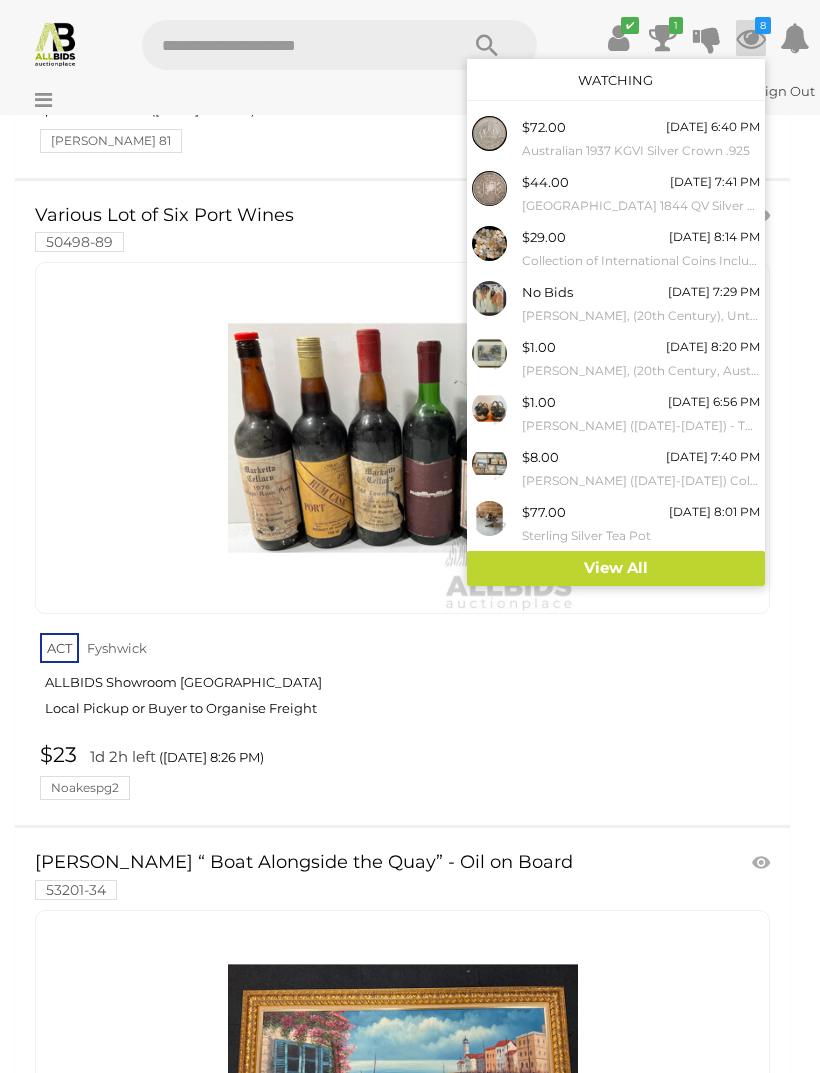 click on "View All" at bounding box center [616, 568] 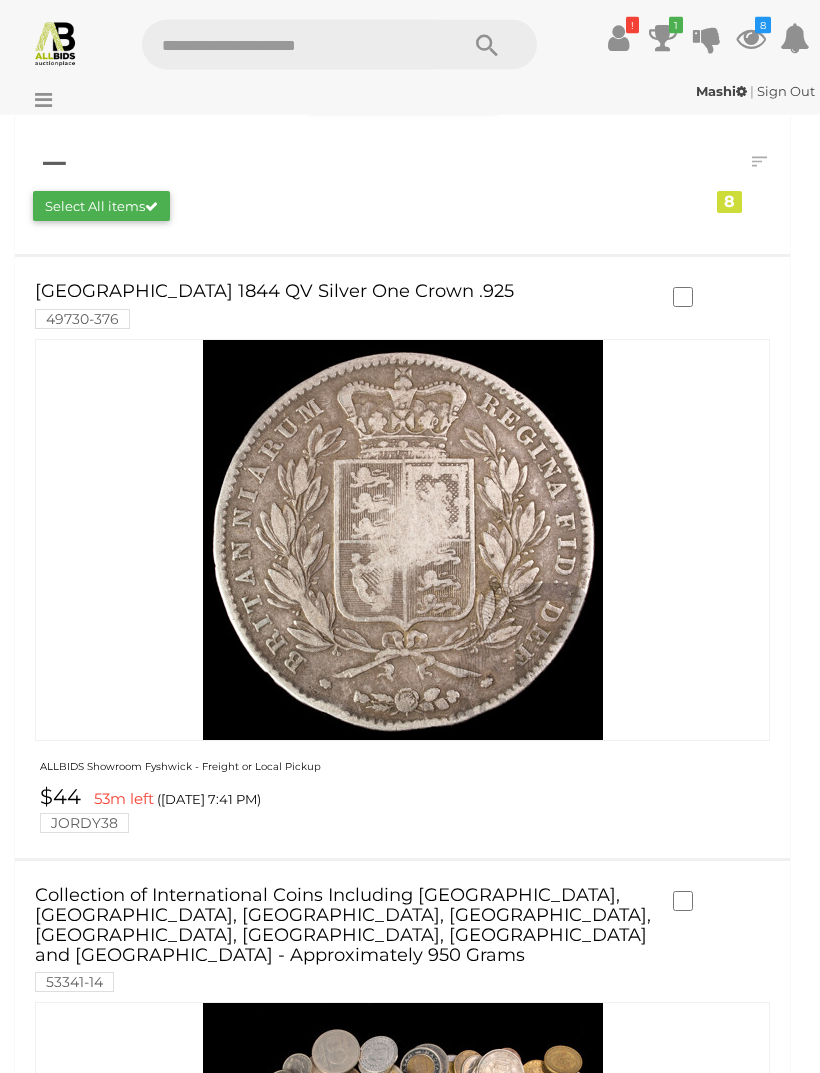 scroll, scrollTop: 299, scrollLeft: 0, axis: vertical 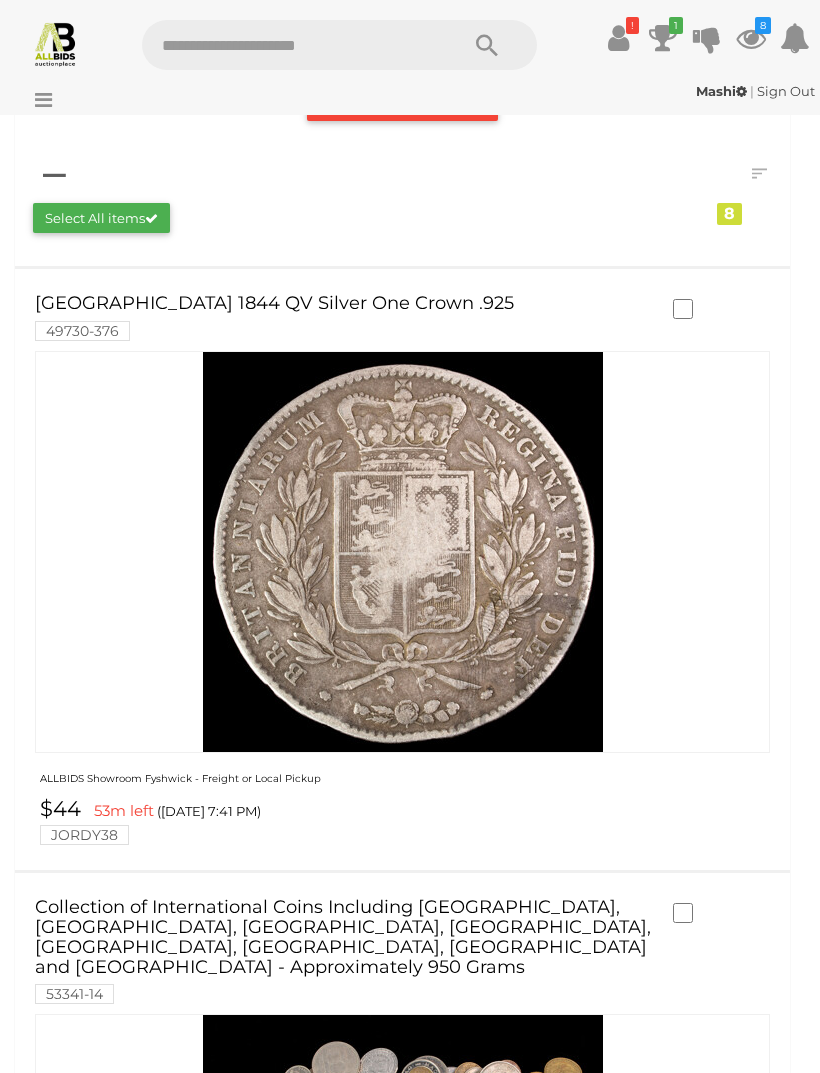 click at bounding box center (618, 38) 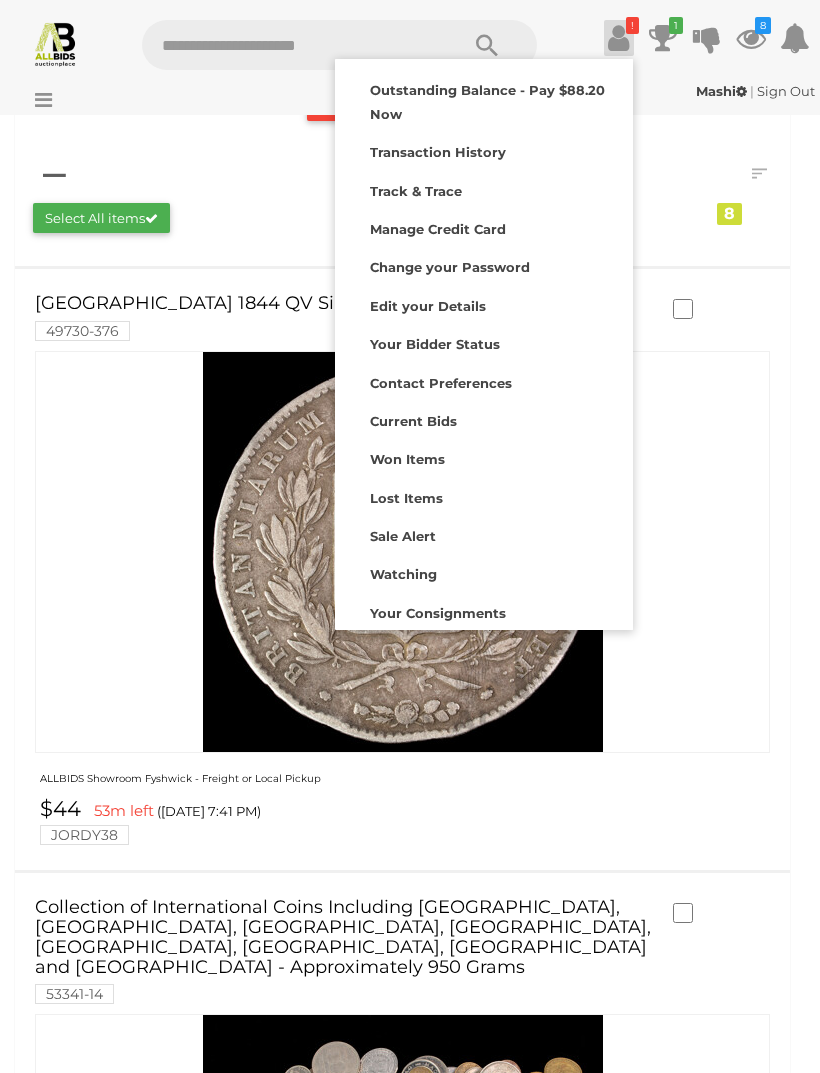 click on "1" at bounding box center [676, 25] 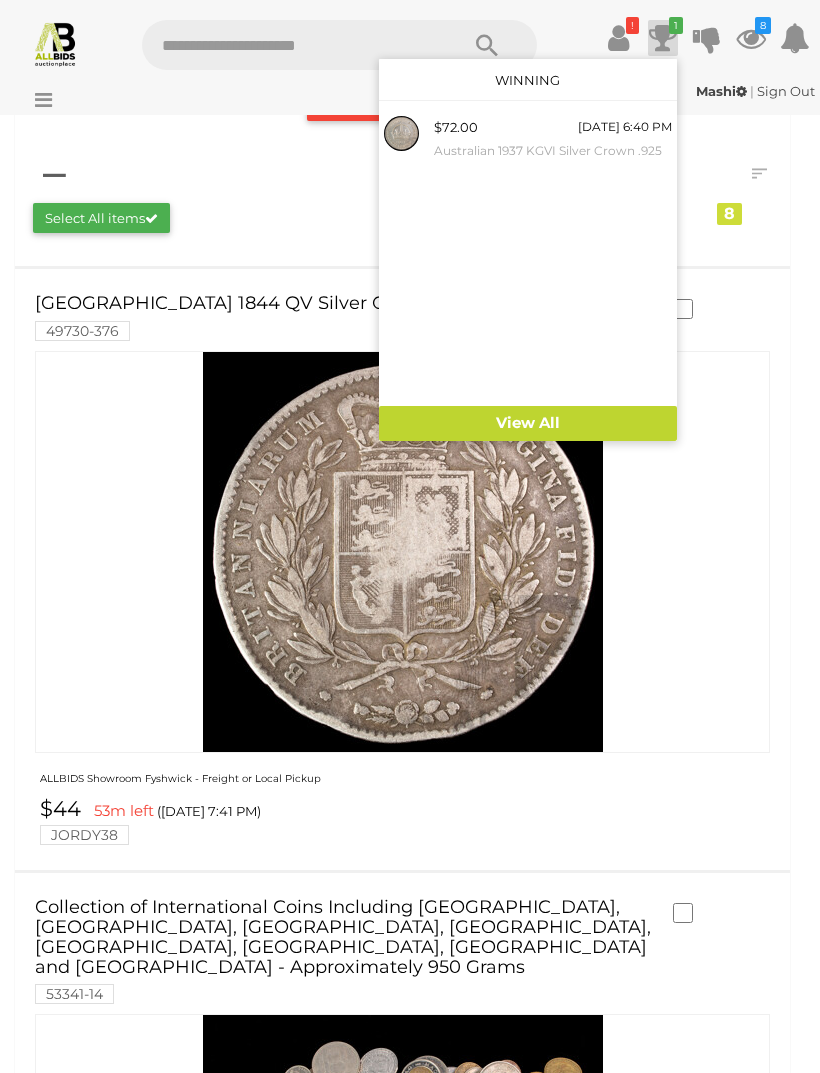 click at bounding box center [410, 536] 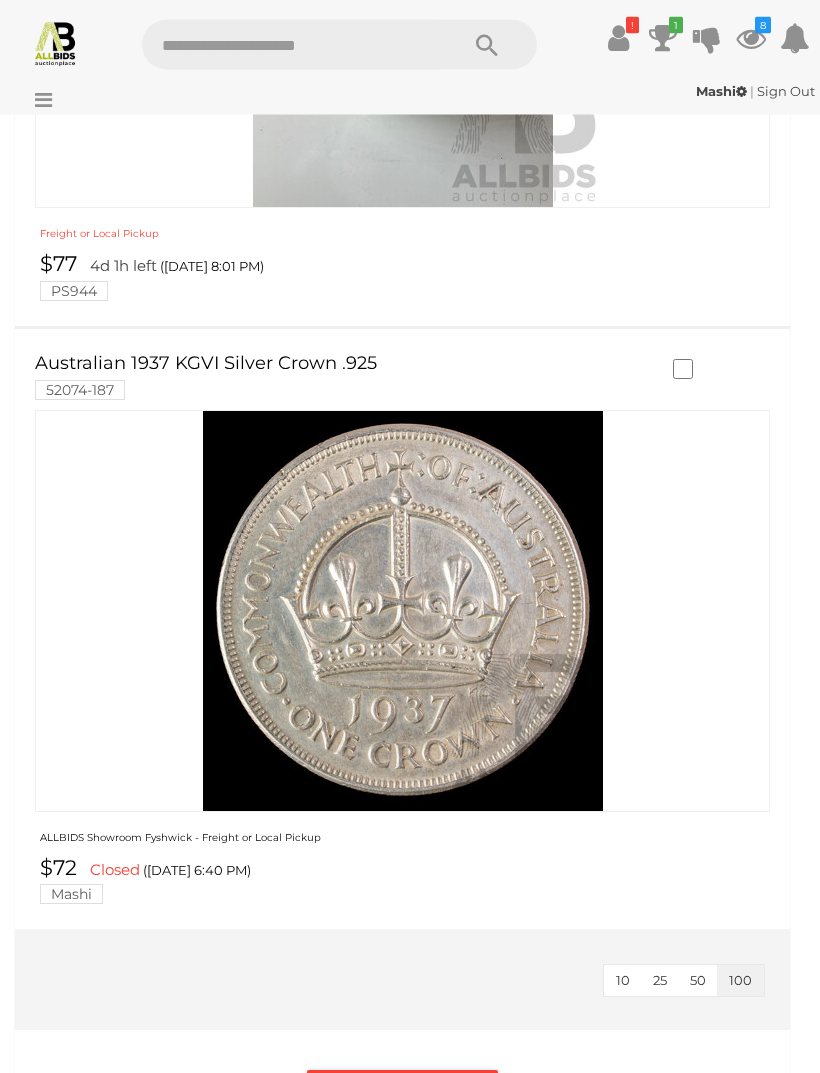 scroll, scrollTop: 4566, scrollLeft: 0, axis: vertical 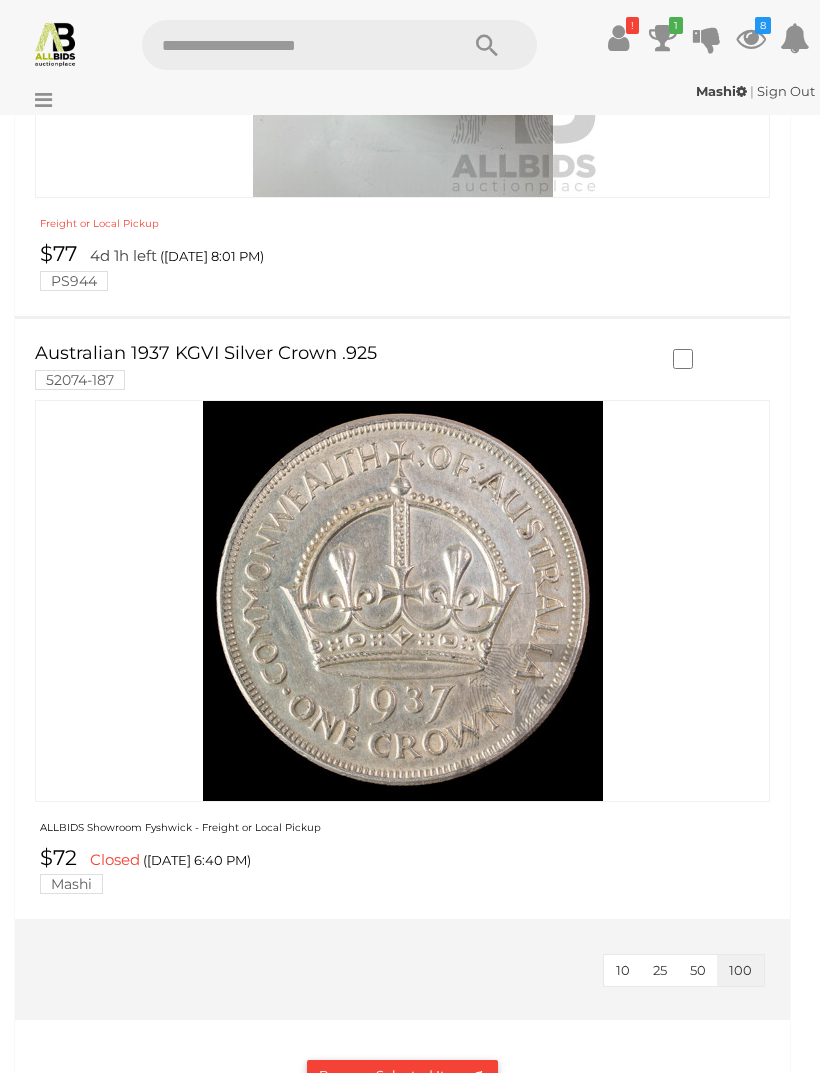 click on "Australian 1937 KGVI Silver Crown .925
52074-187" at bounding box center (344, 366) 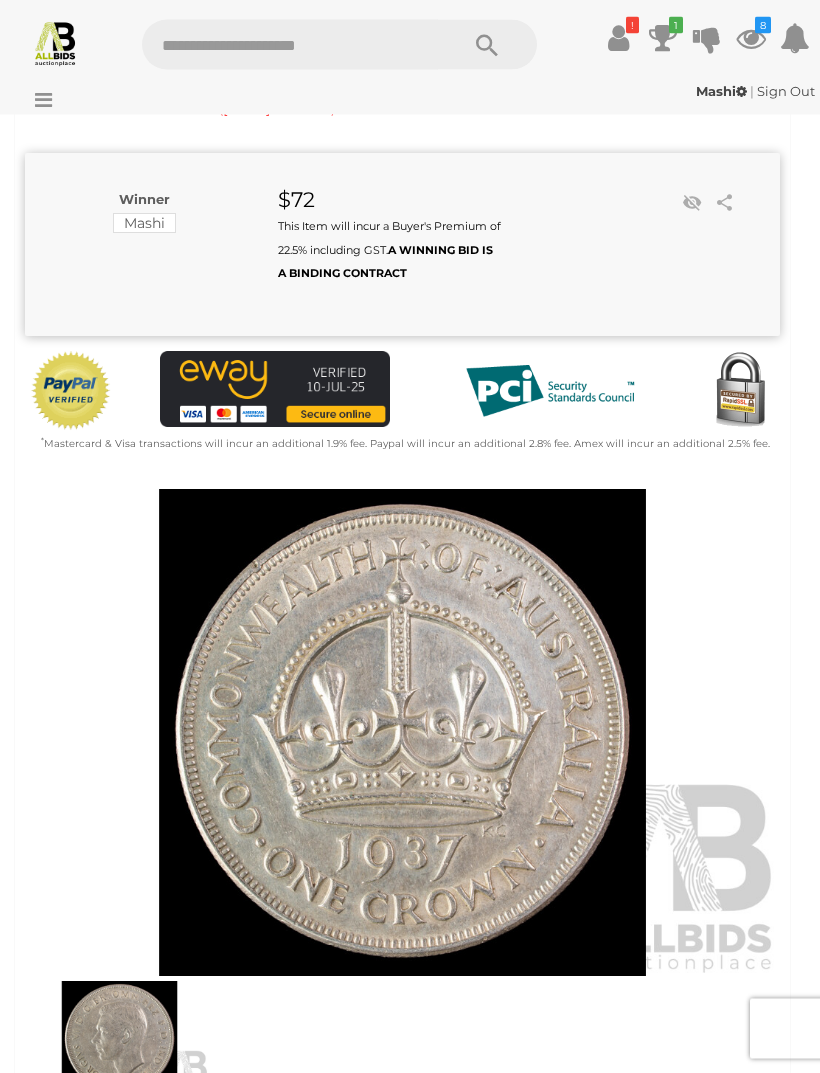 scroll, scrollTop: 363, scrollLeft: 0, axis: vertical 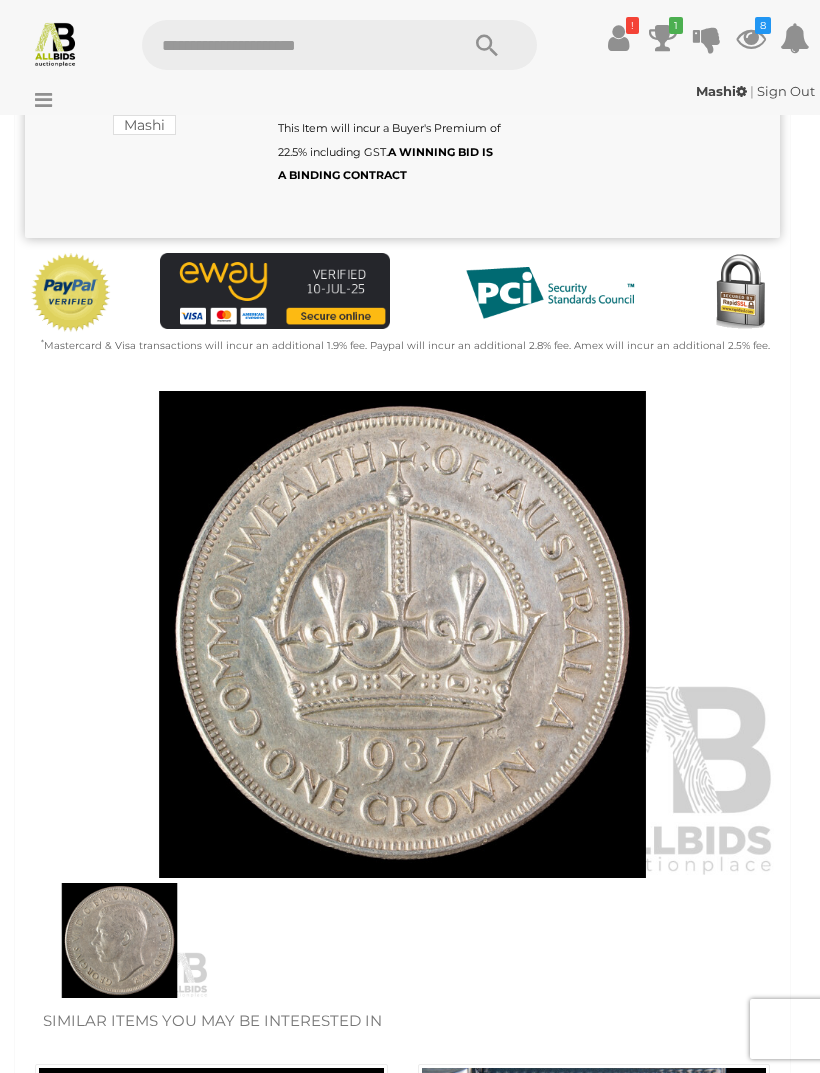 click at bounding box center [119, 940] 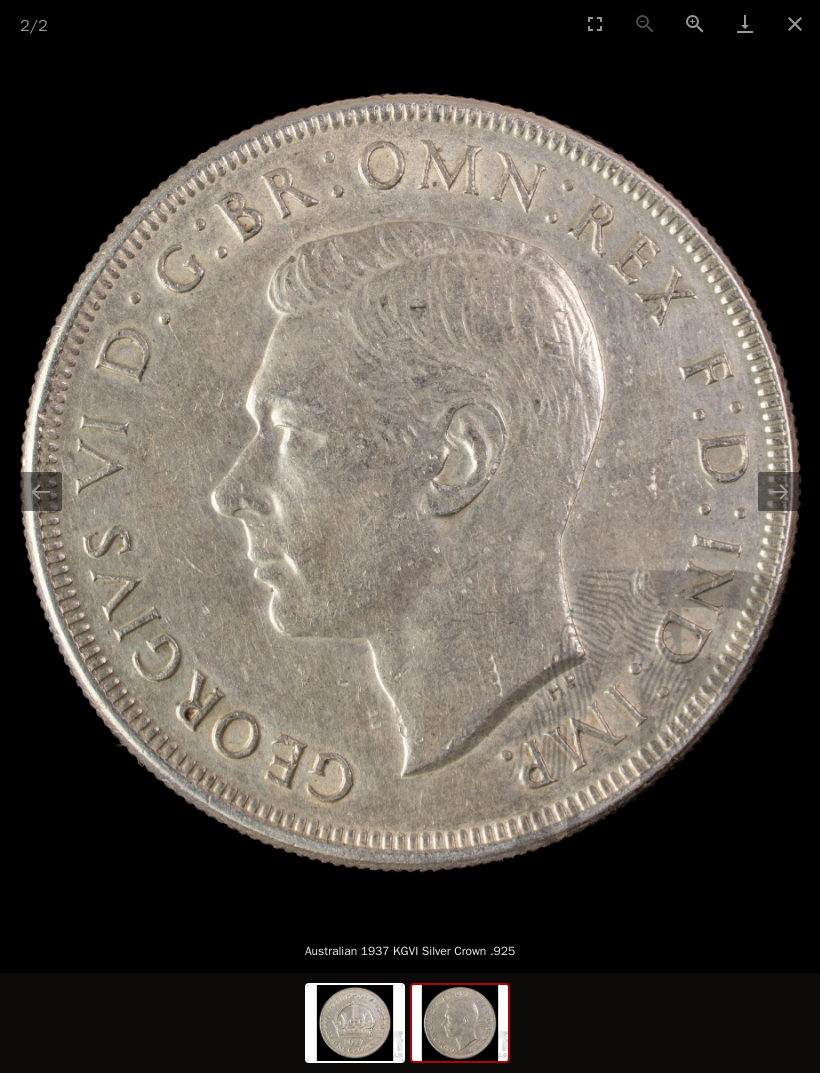 click at bounding box center (795, 23) 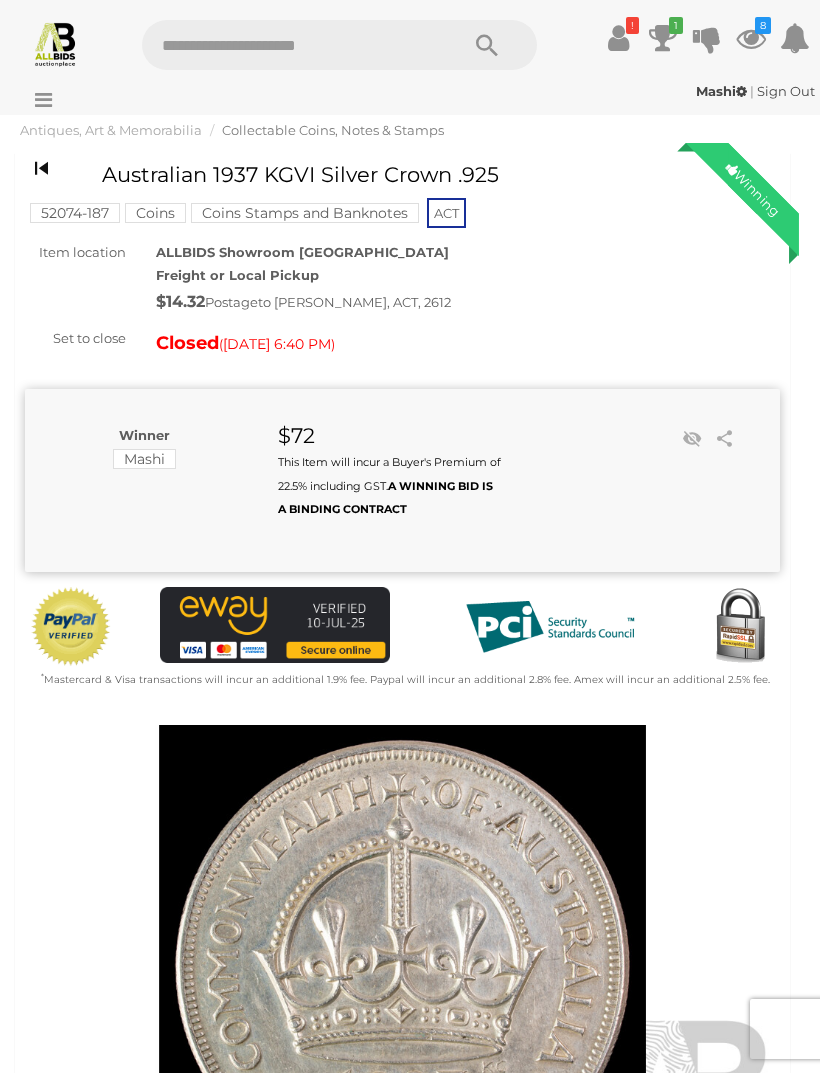 scroll, scrollTop: 0, scrollLeft: 0, axis: both 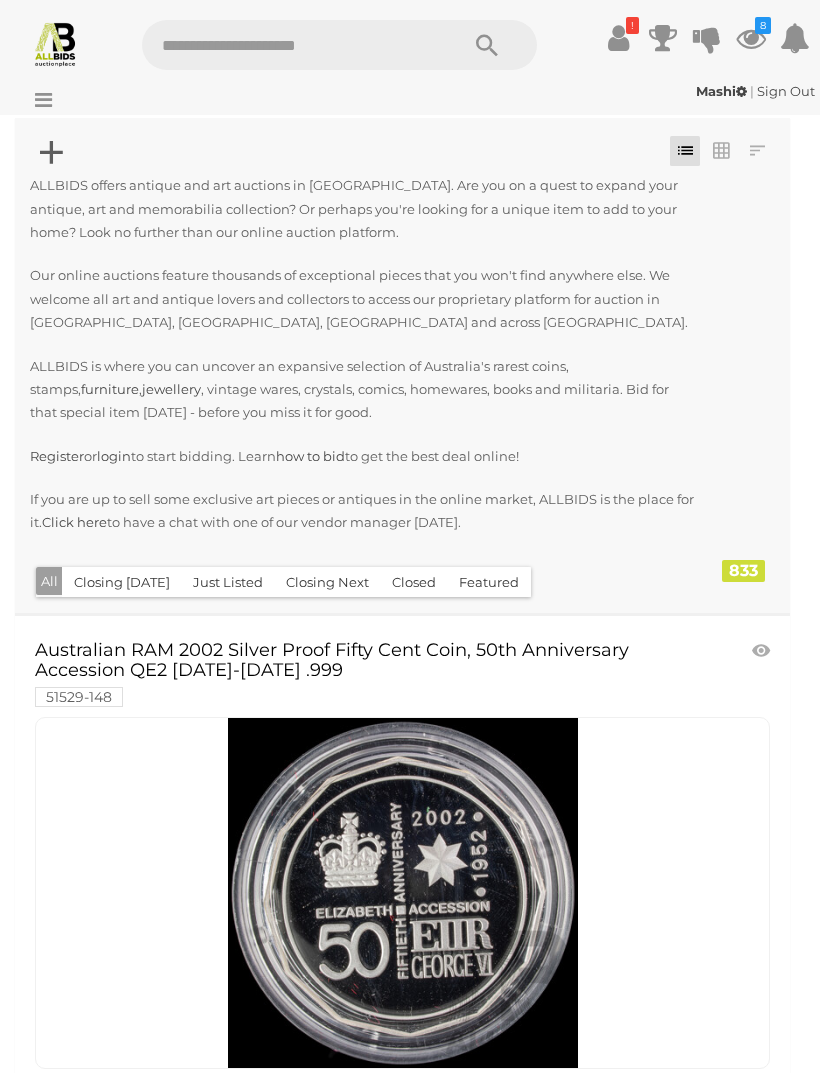 click at bounding box center [751, 38] 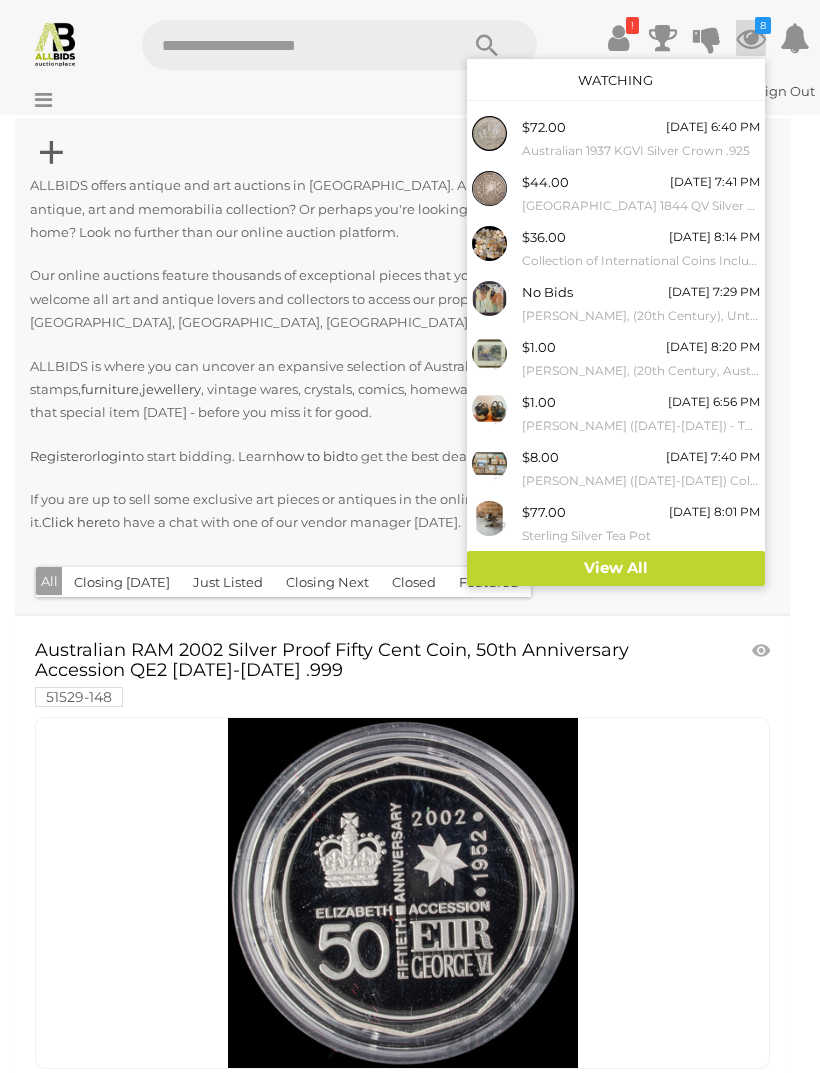 click on "View All" at bounding box center [616, 568] 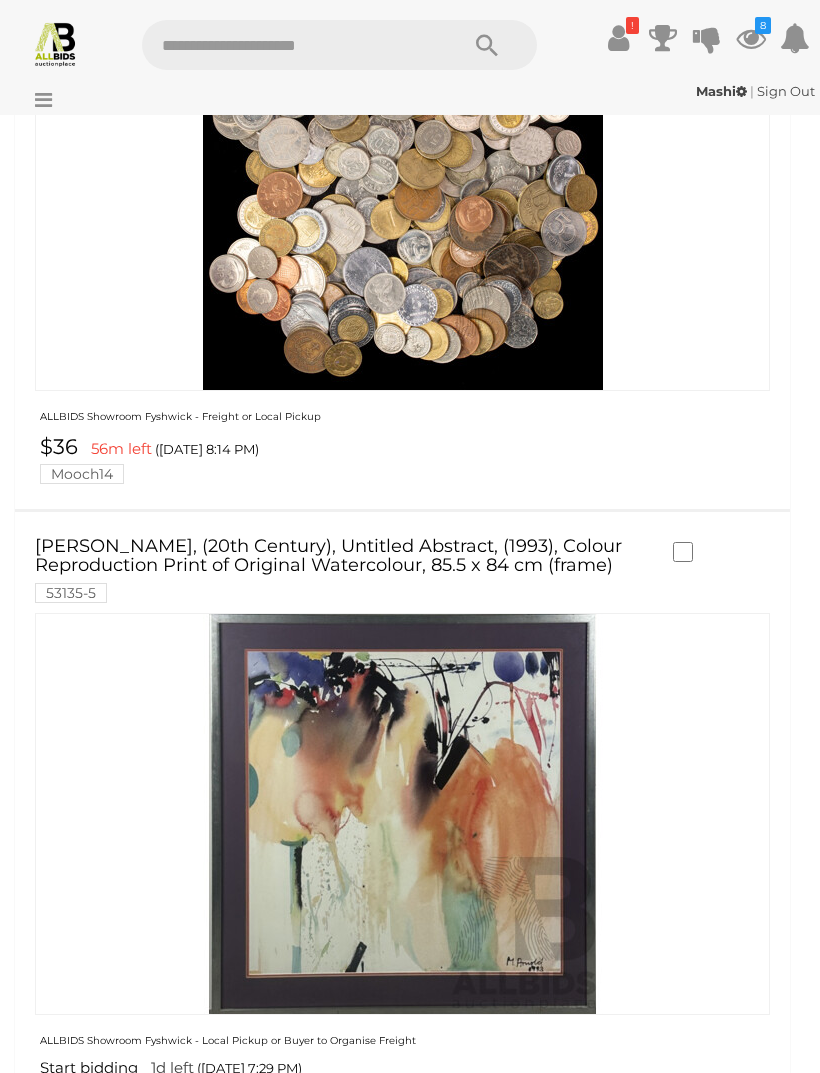 scroll, scrollTop: 1319, scrollLeft: 0, axis: vertical 